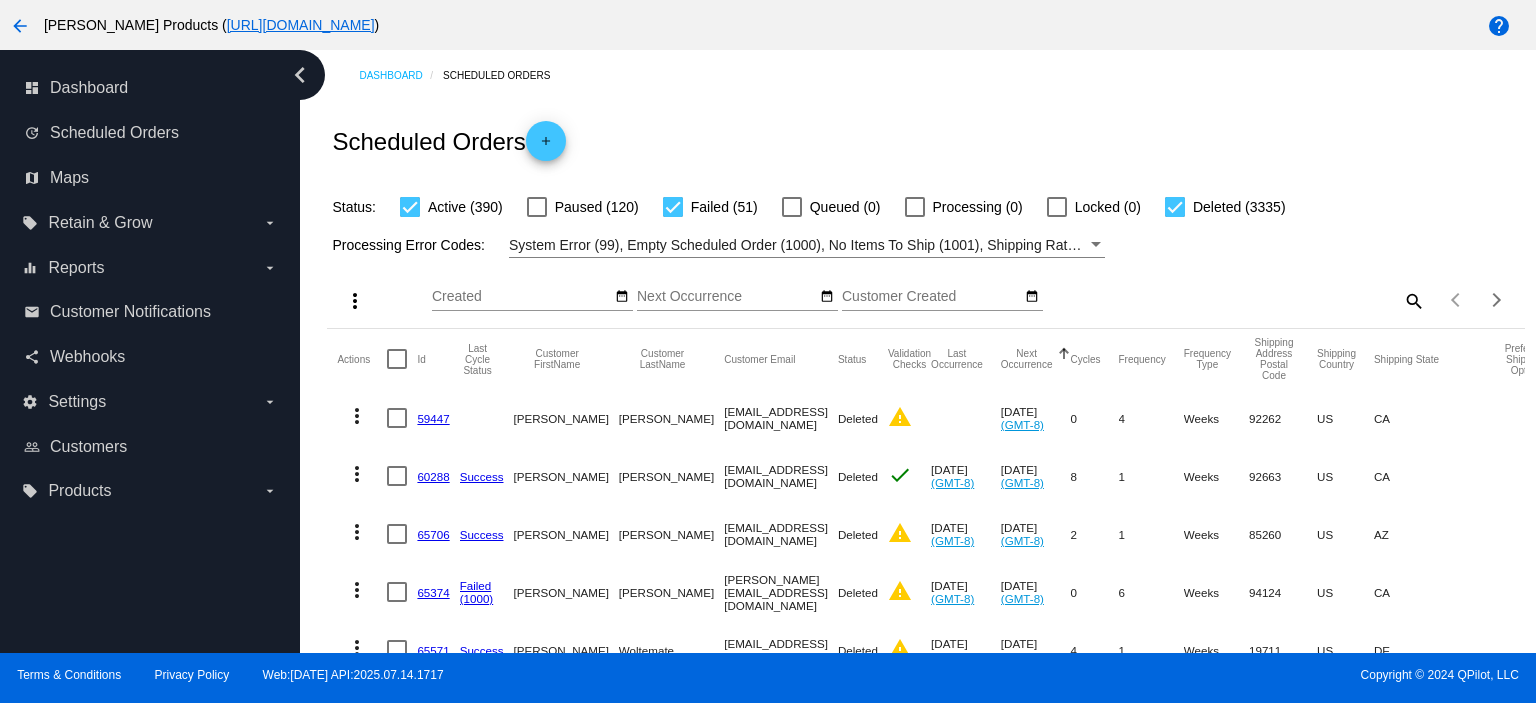 scroll, scrollTop: 0, scrollLeft: 0, axis: both 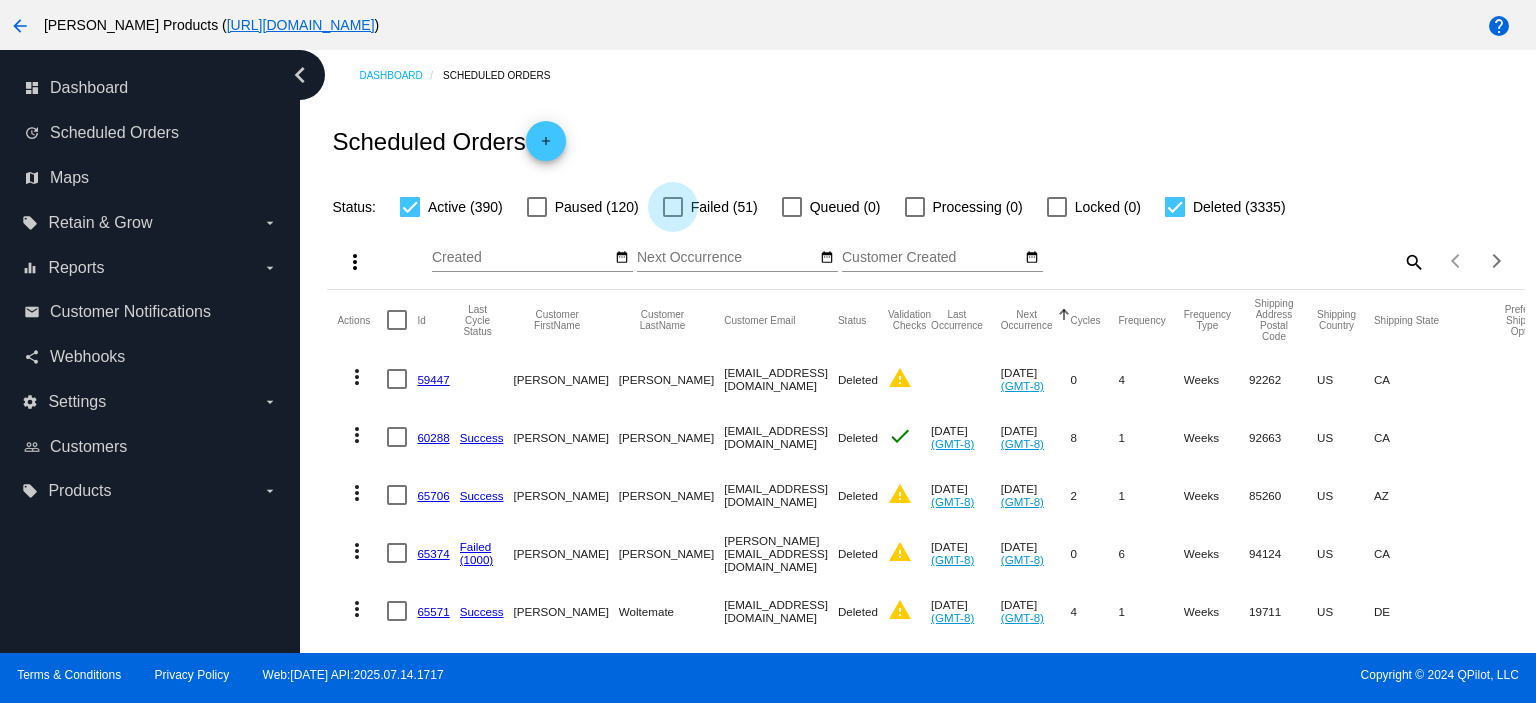 click at bounding box center (673, 207) 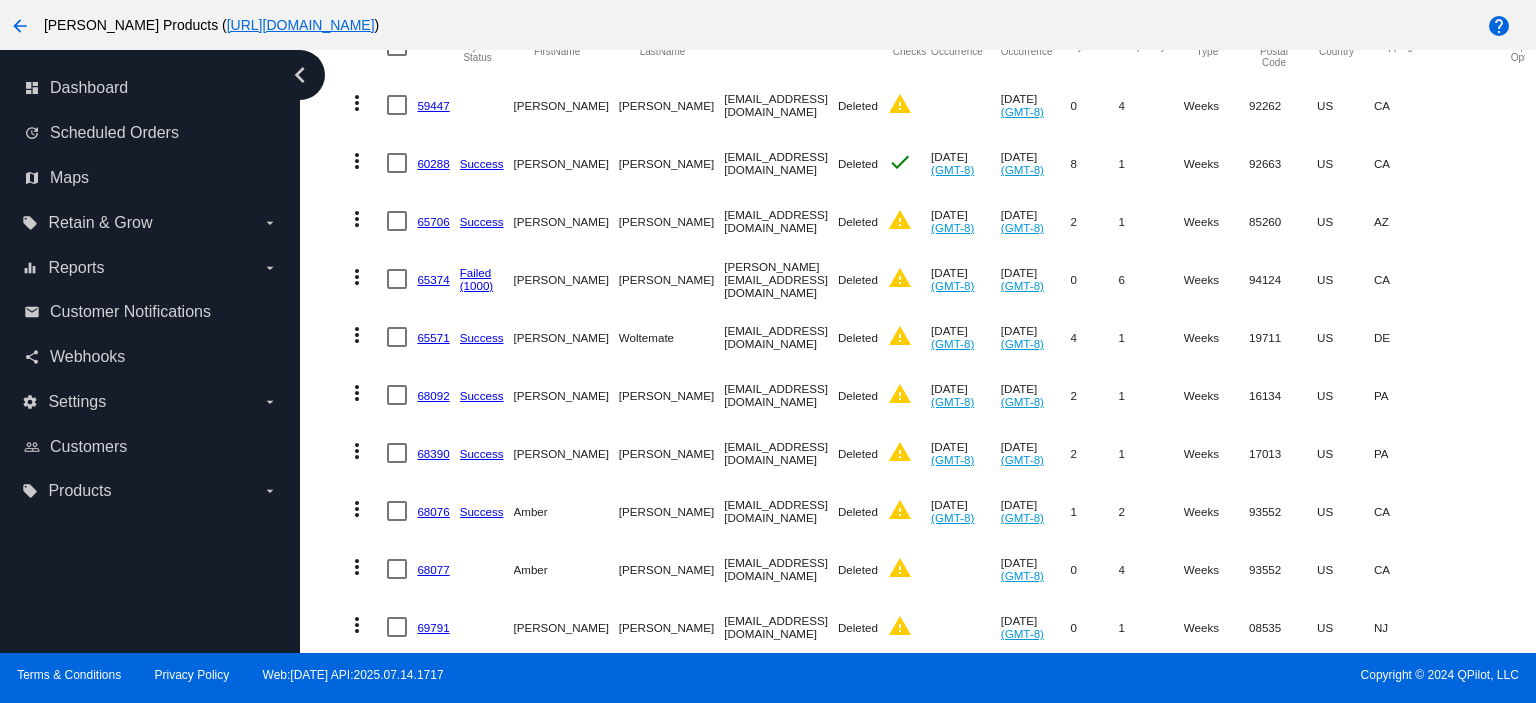 scroll, scrollTop: 0, scrollLeft: 0, axis: both 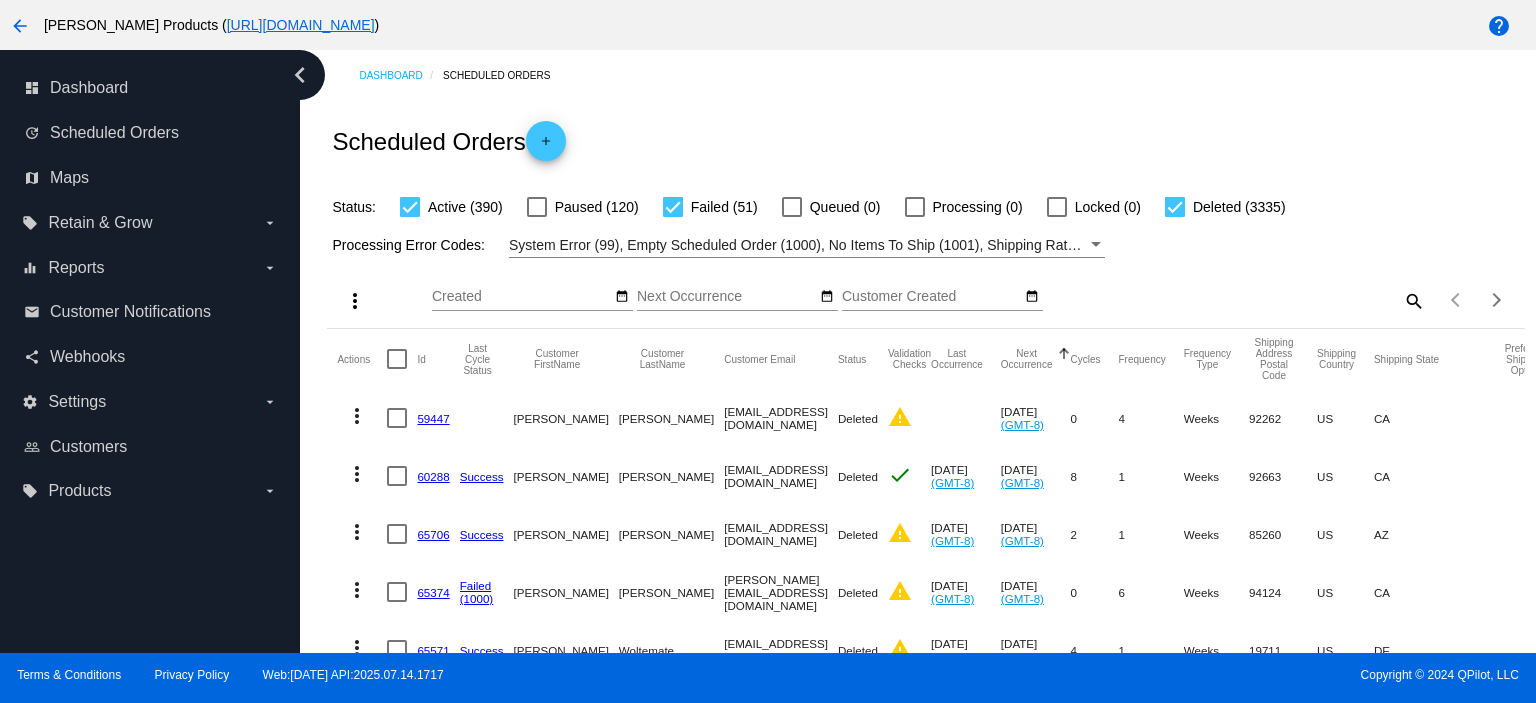 click at bounding box center [1175, 207] 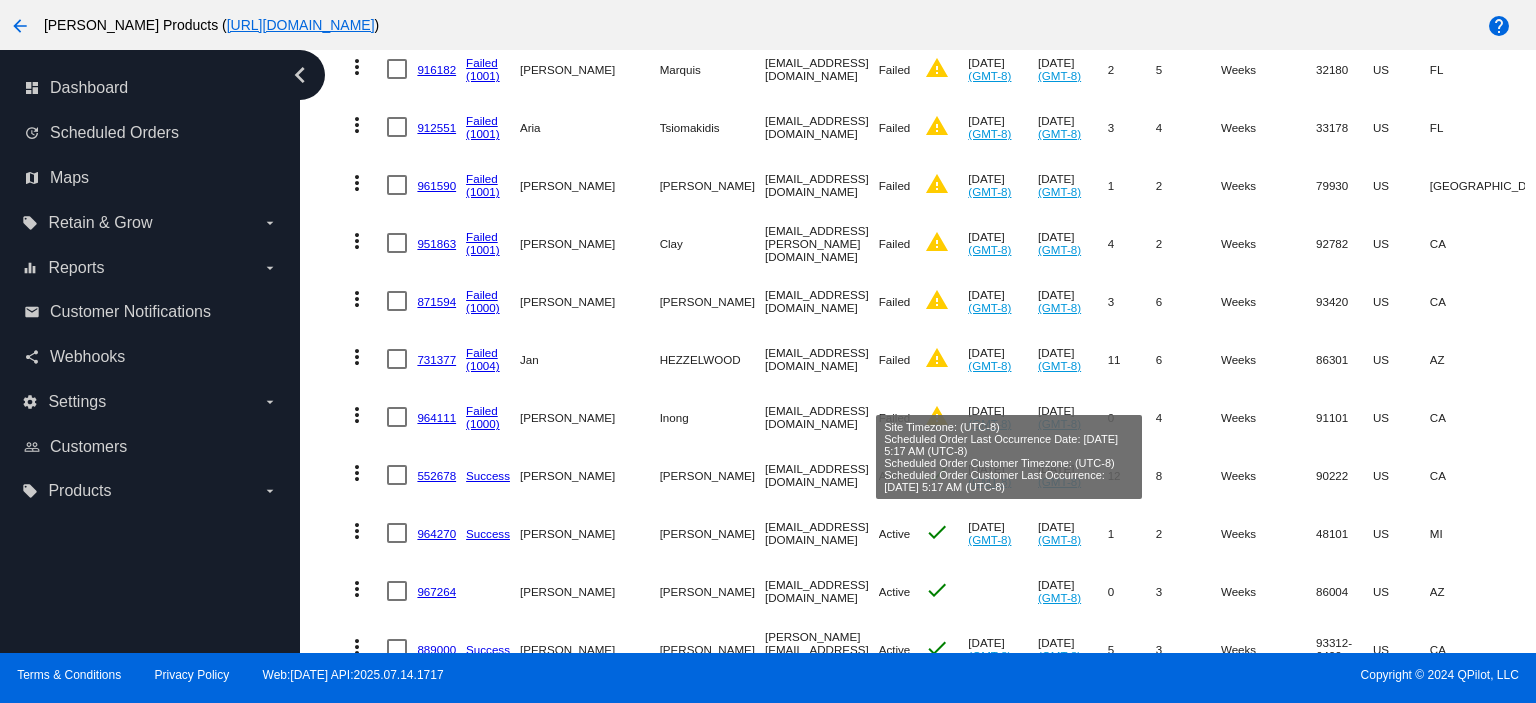 scroll, scrollTop: 2933, scrollLeft: 0, axis: vertical 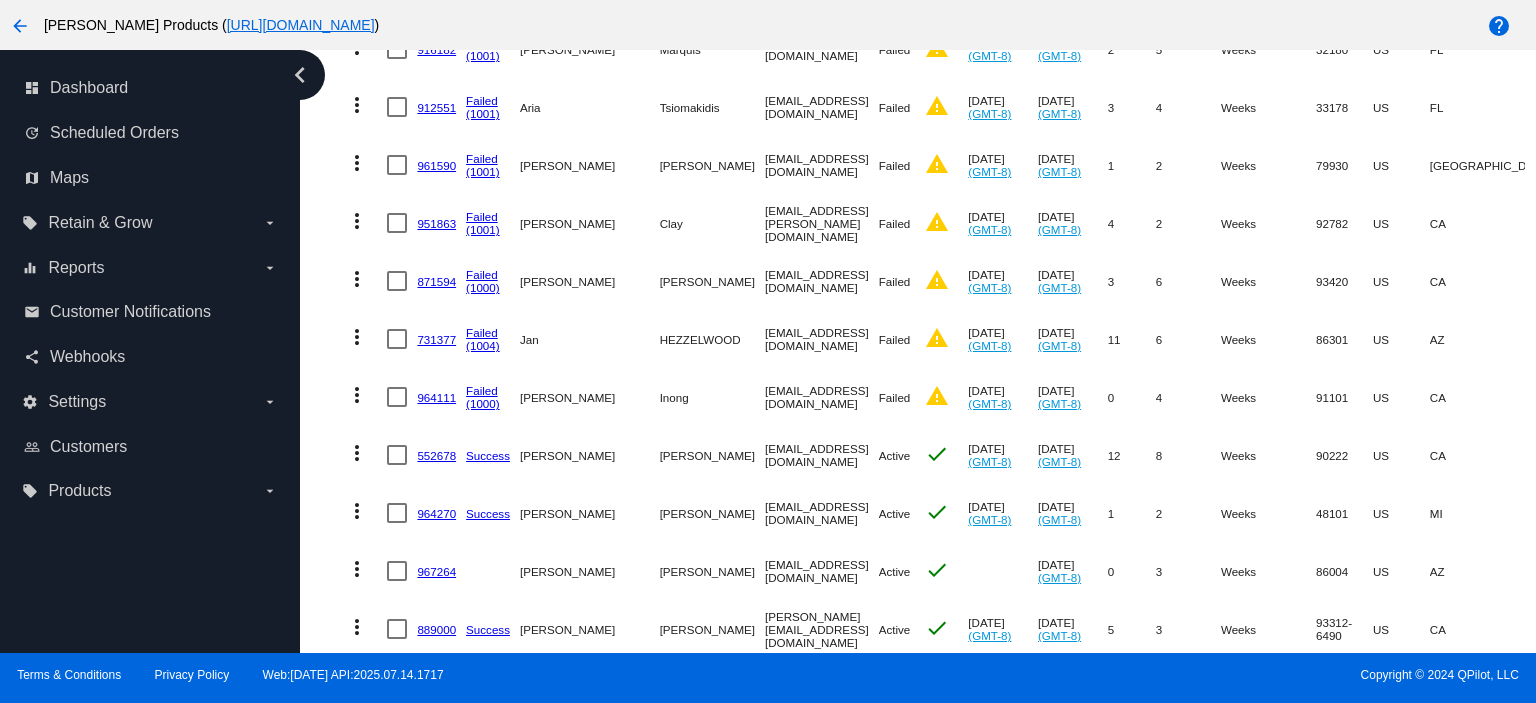 click on "871594" 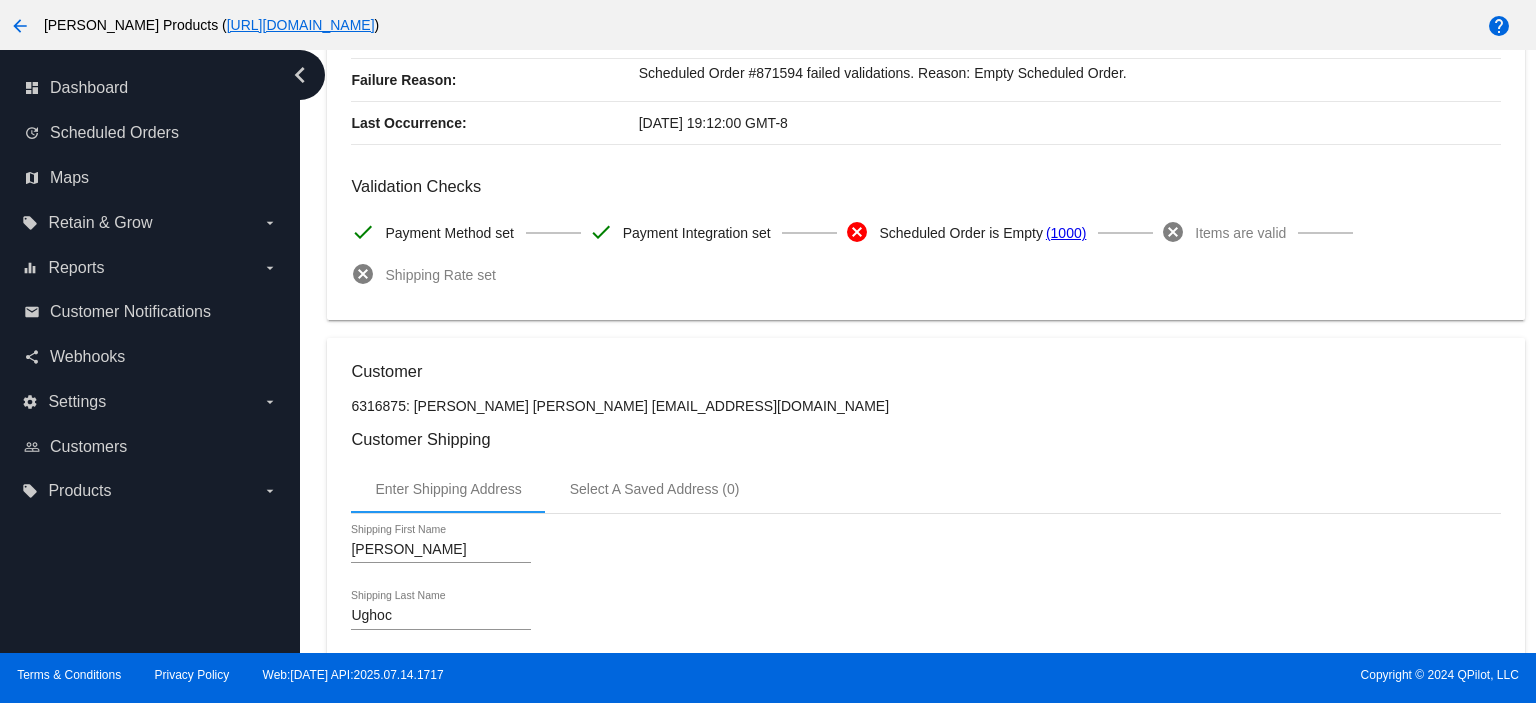scroll, scrollTop: 0, scrollLeft: 0, axis: both 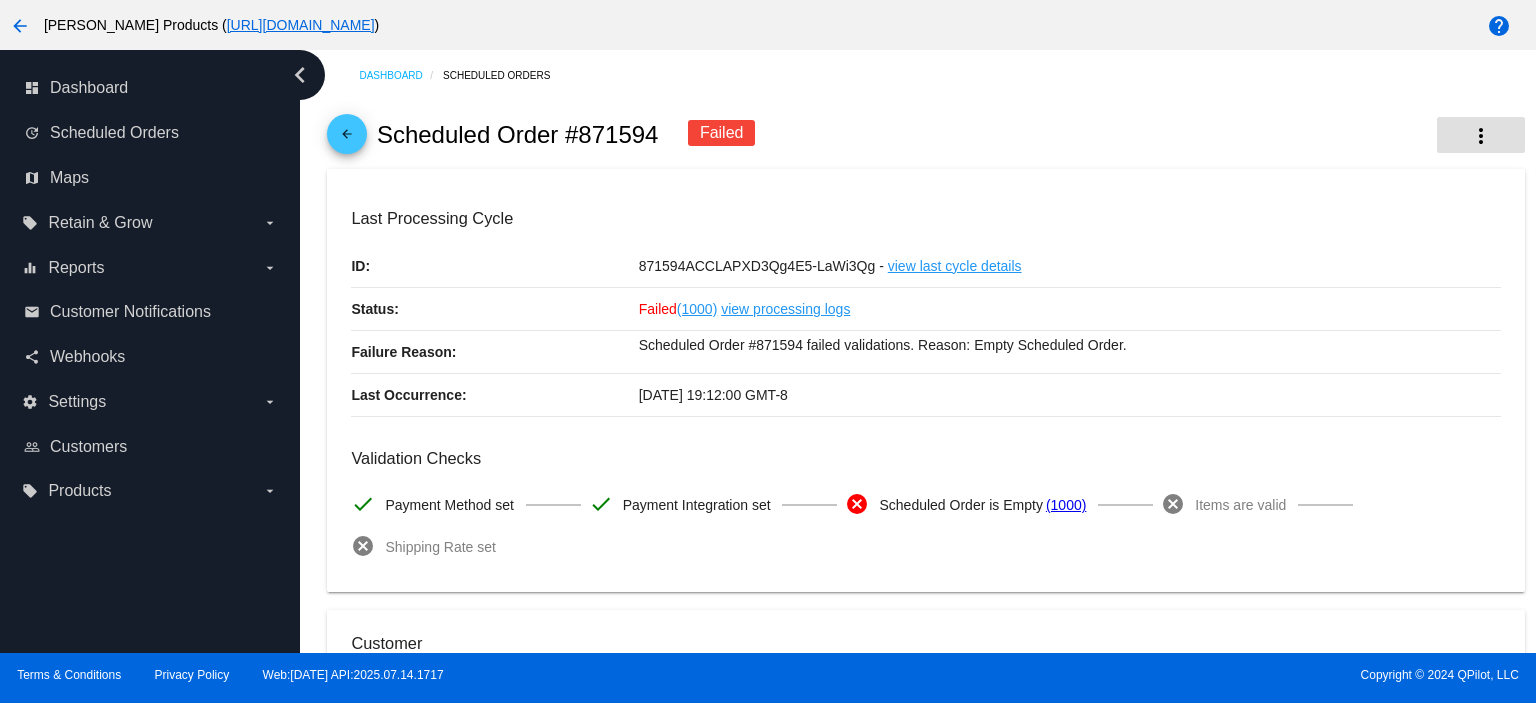 click on "more_vert" 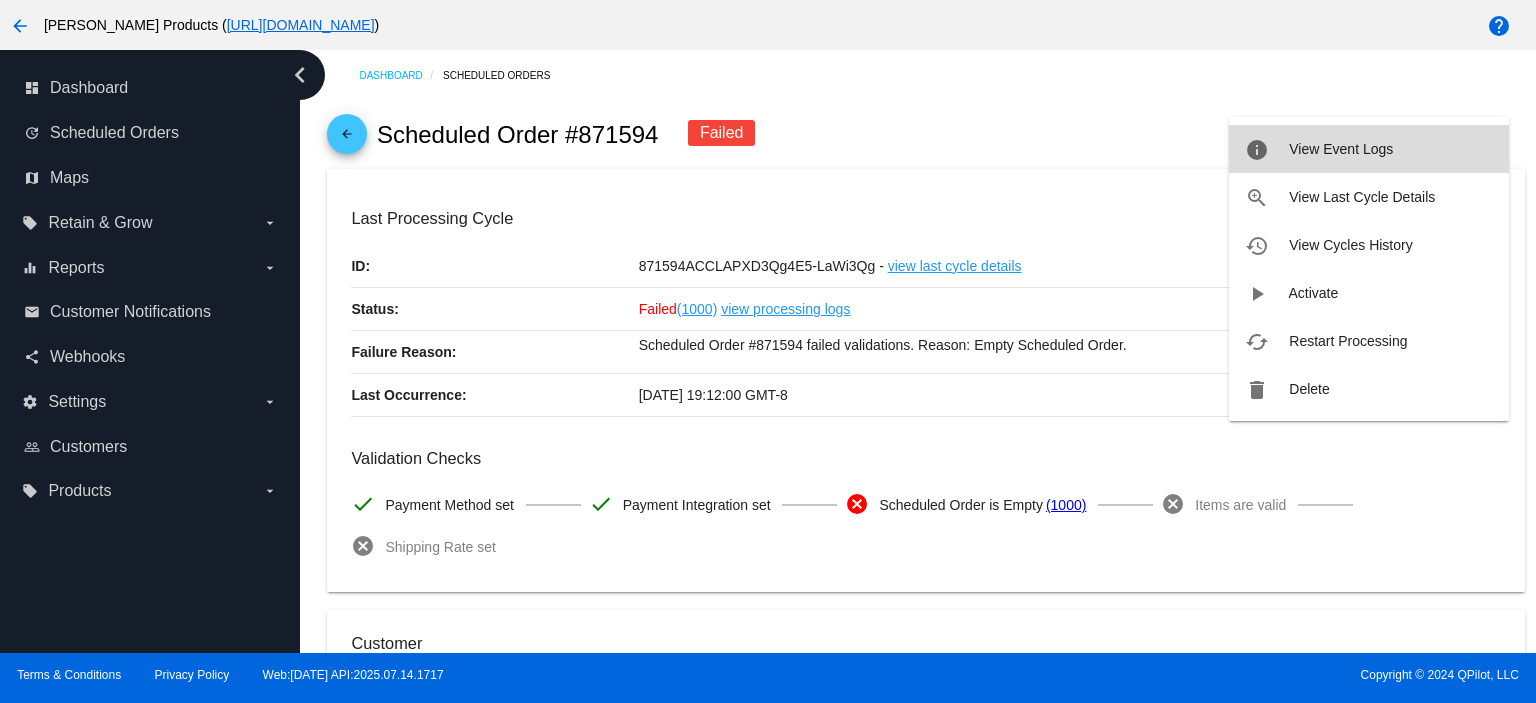 click on "View Event Logs" at bounding box center (1341, 149) 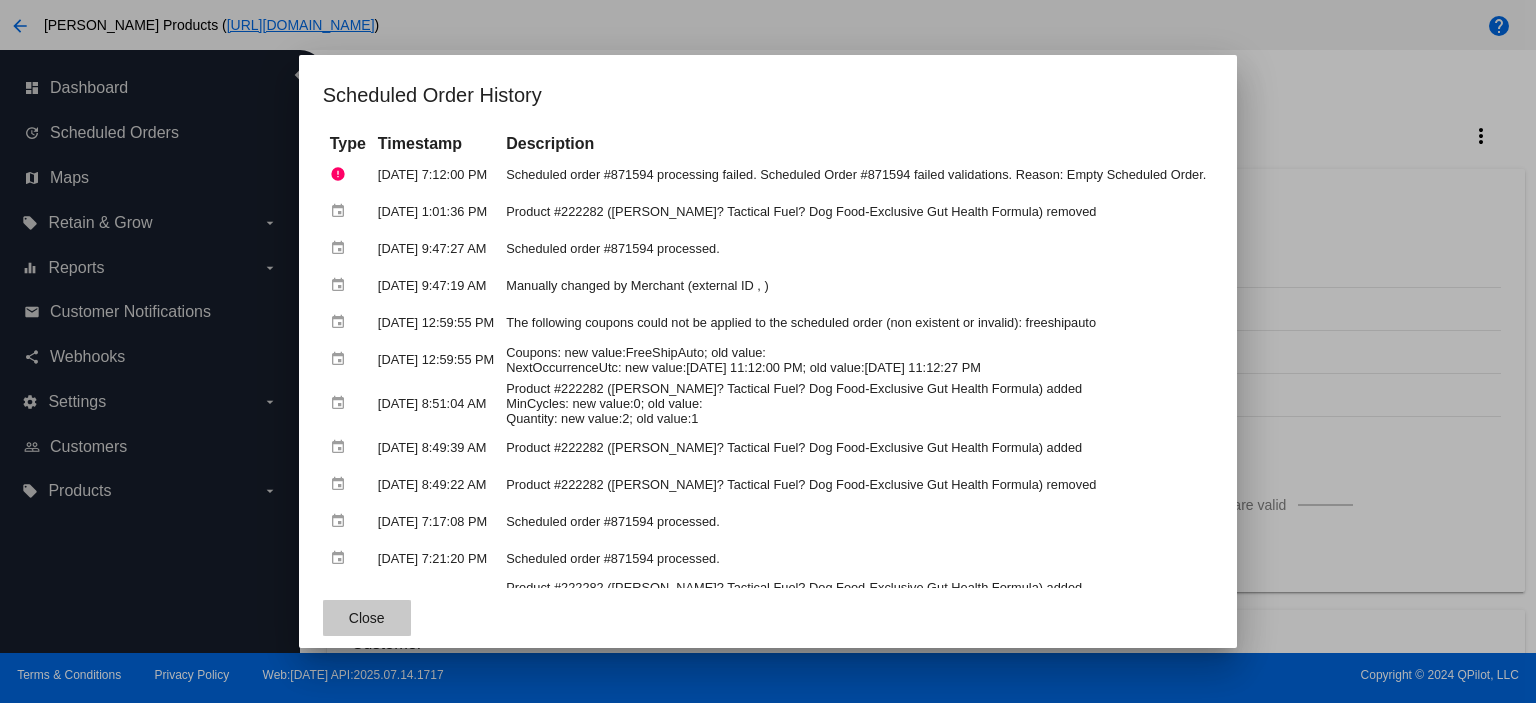 click on "Close" 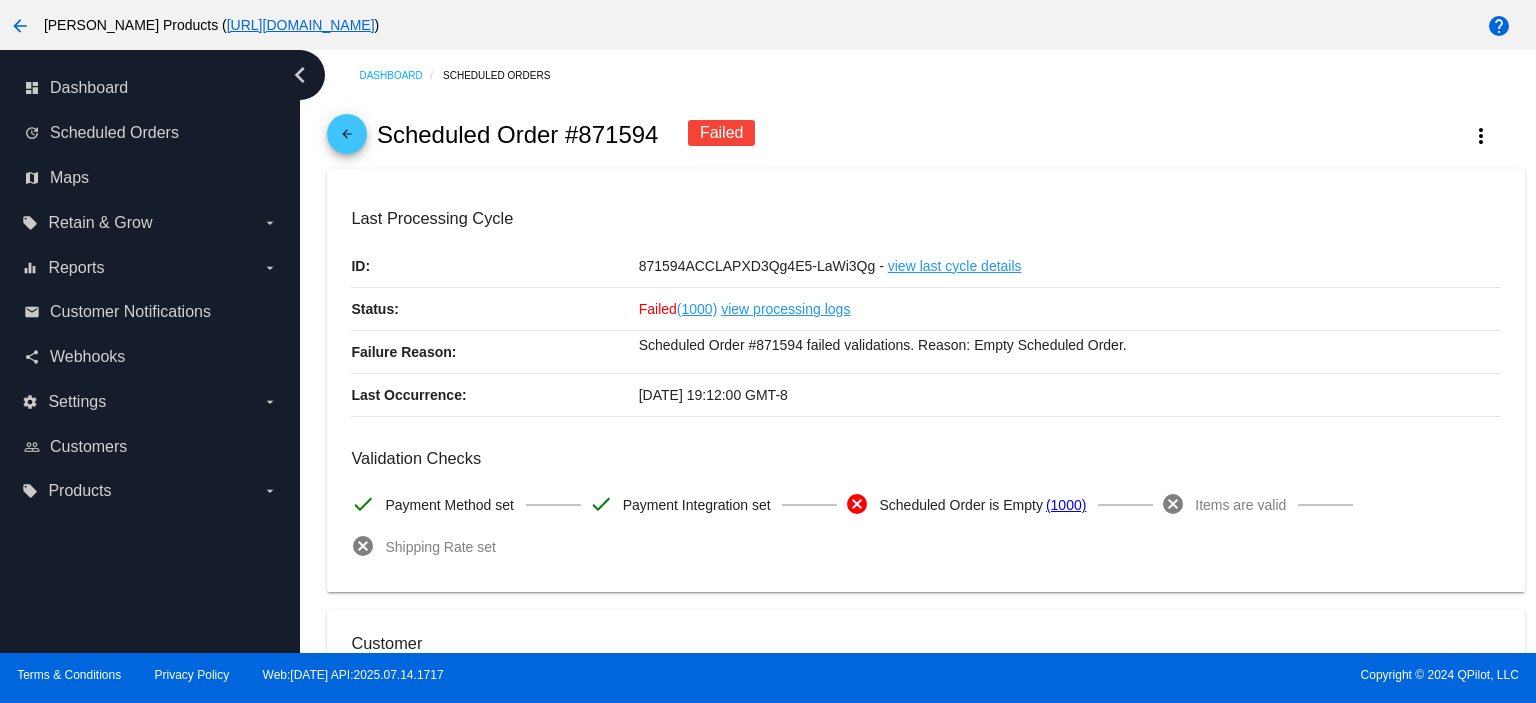 click on "arrow_back" 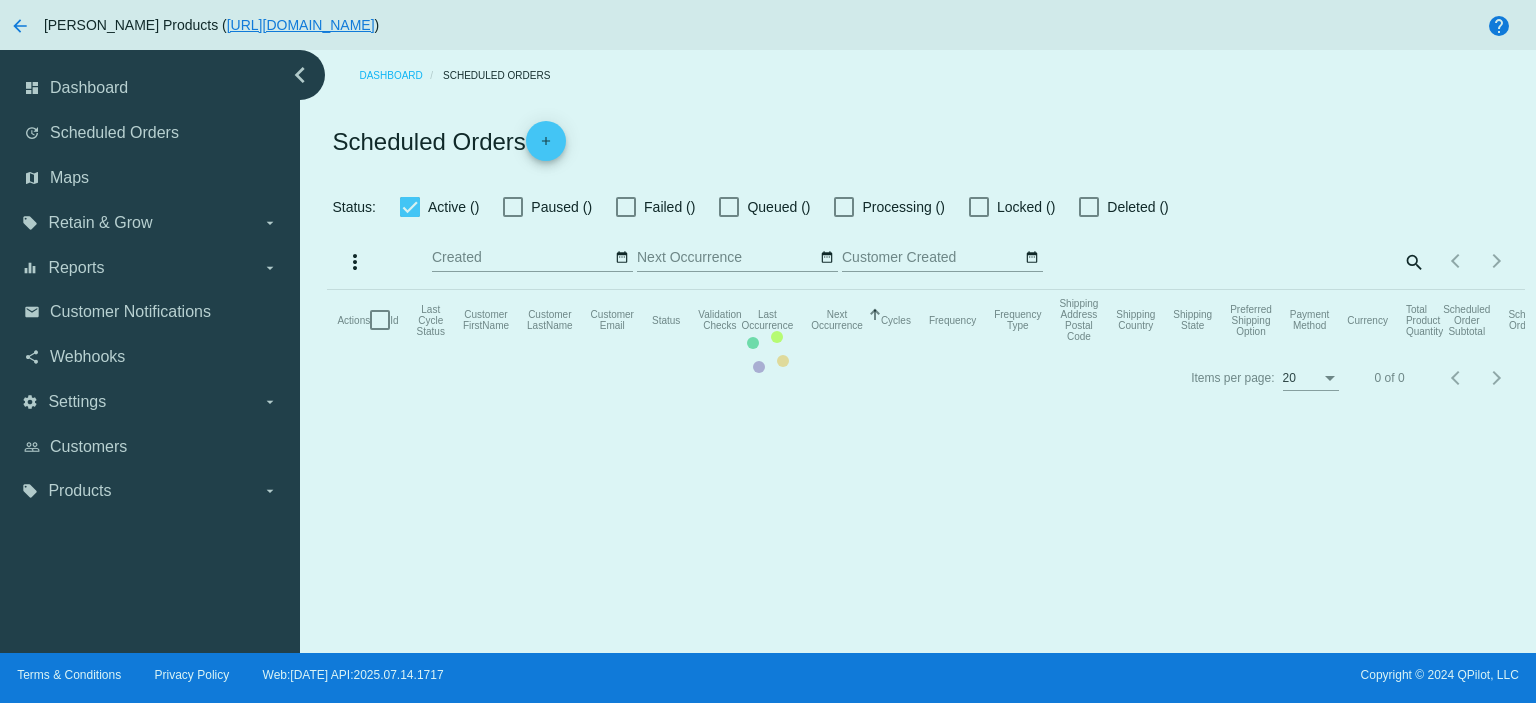 checkbox on "true" 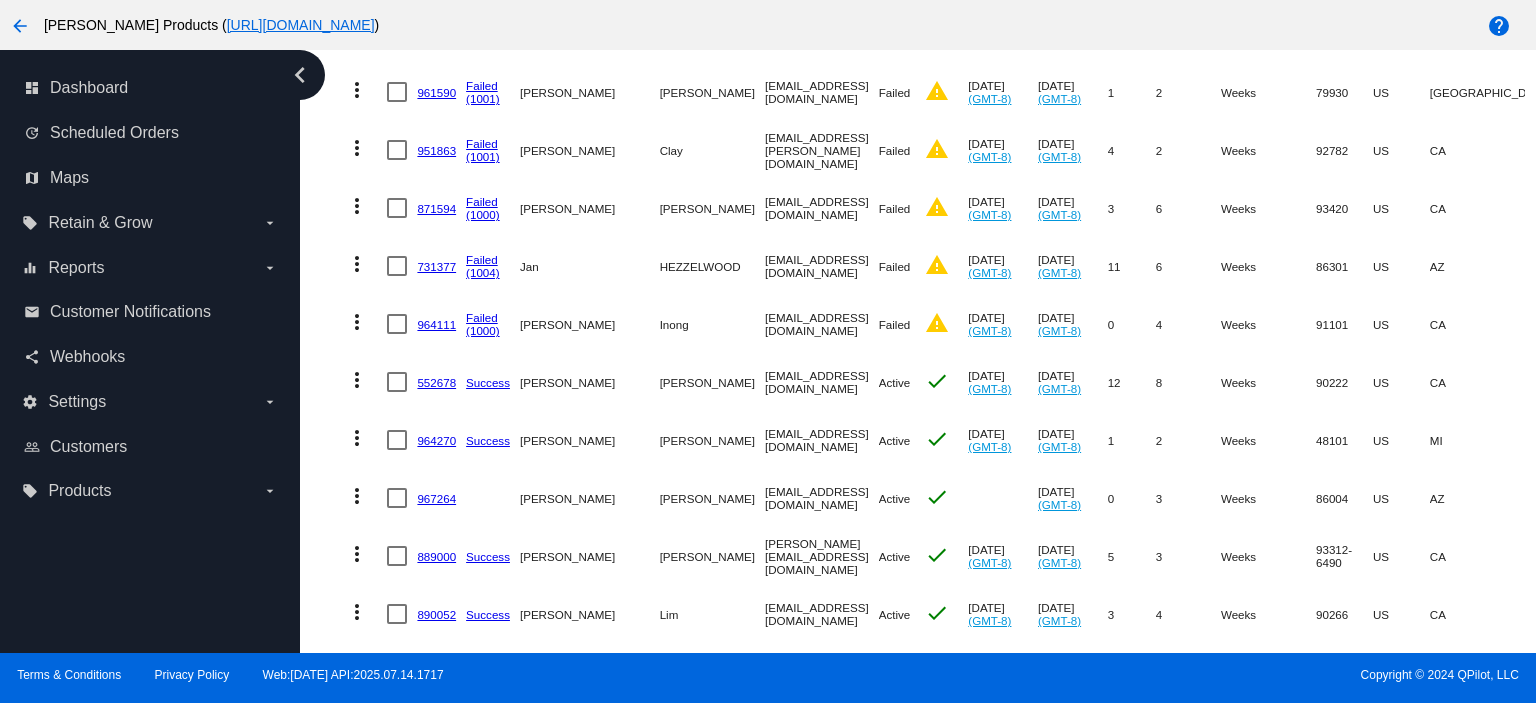 scroll, scrollTop: 2933, scrollLeft: 0, axis: vertical 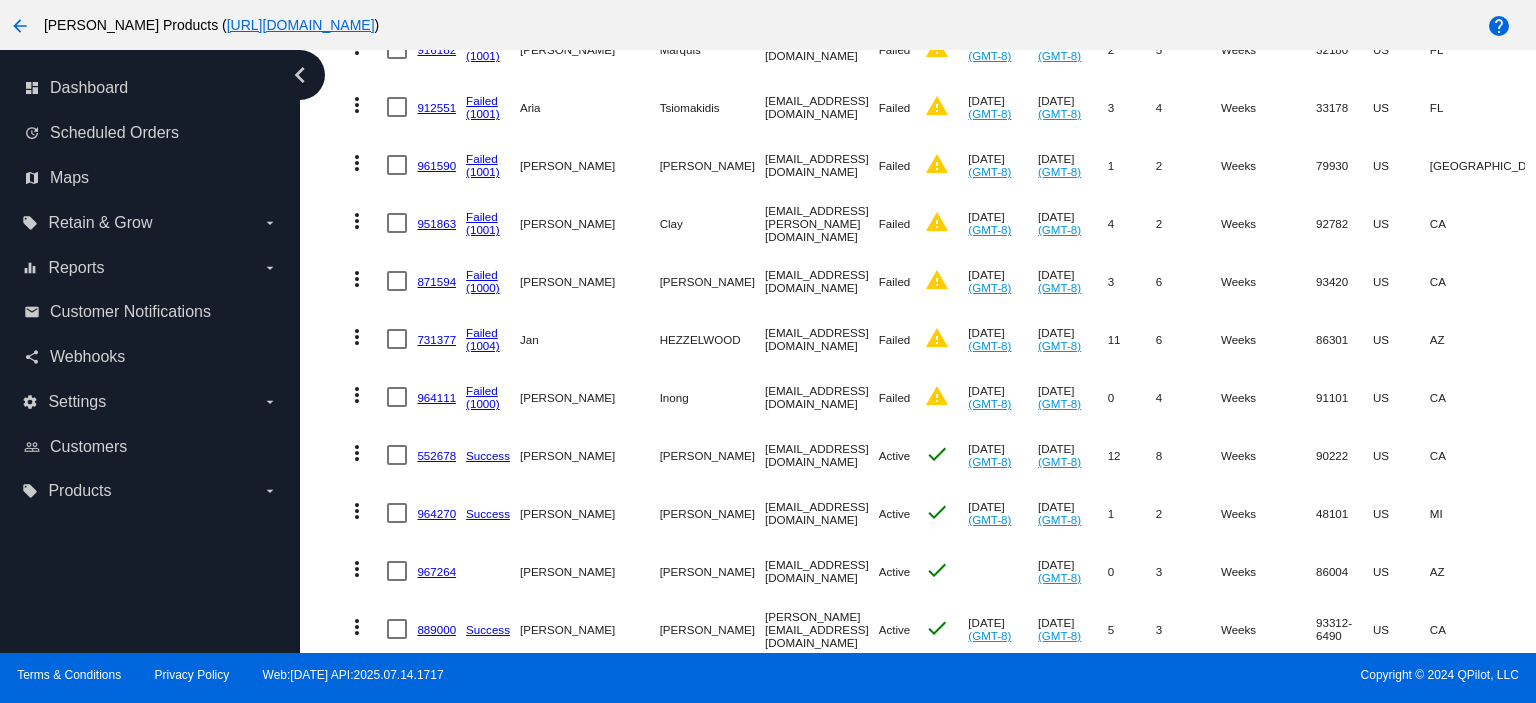 click on "731377" 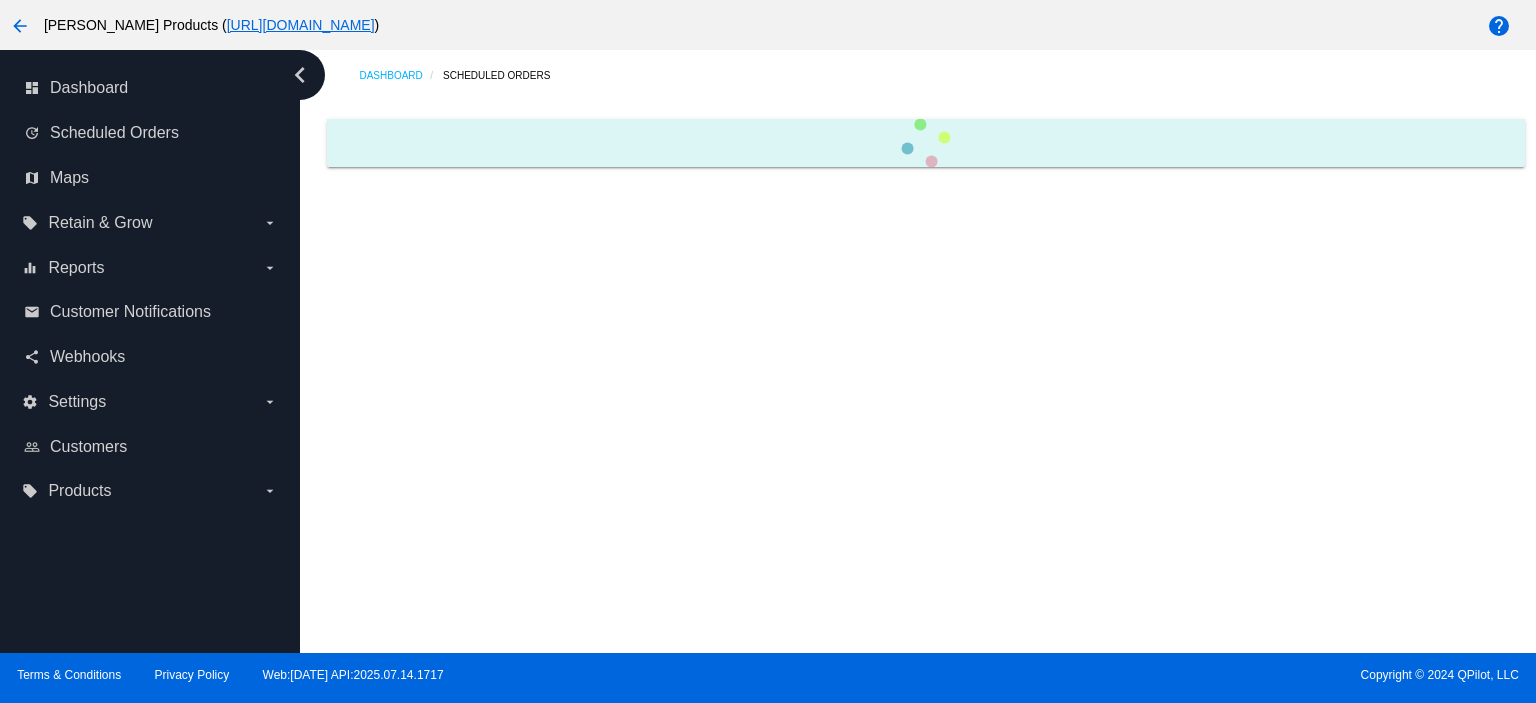 scroll, scrollTop: 0, scrollLeft: 0, axis: both 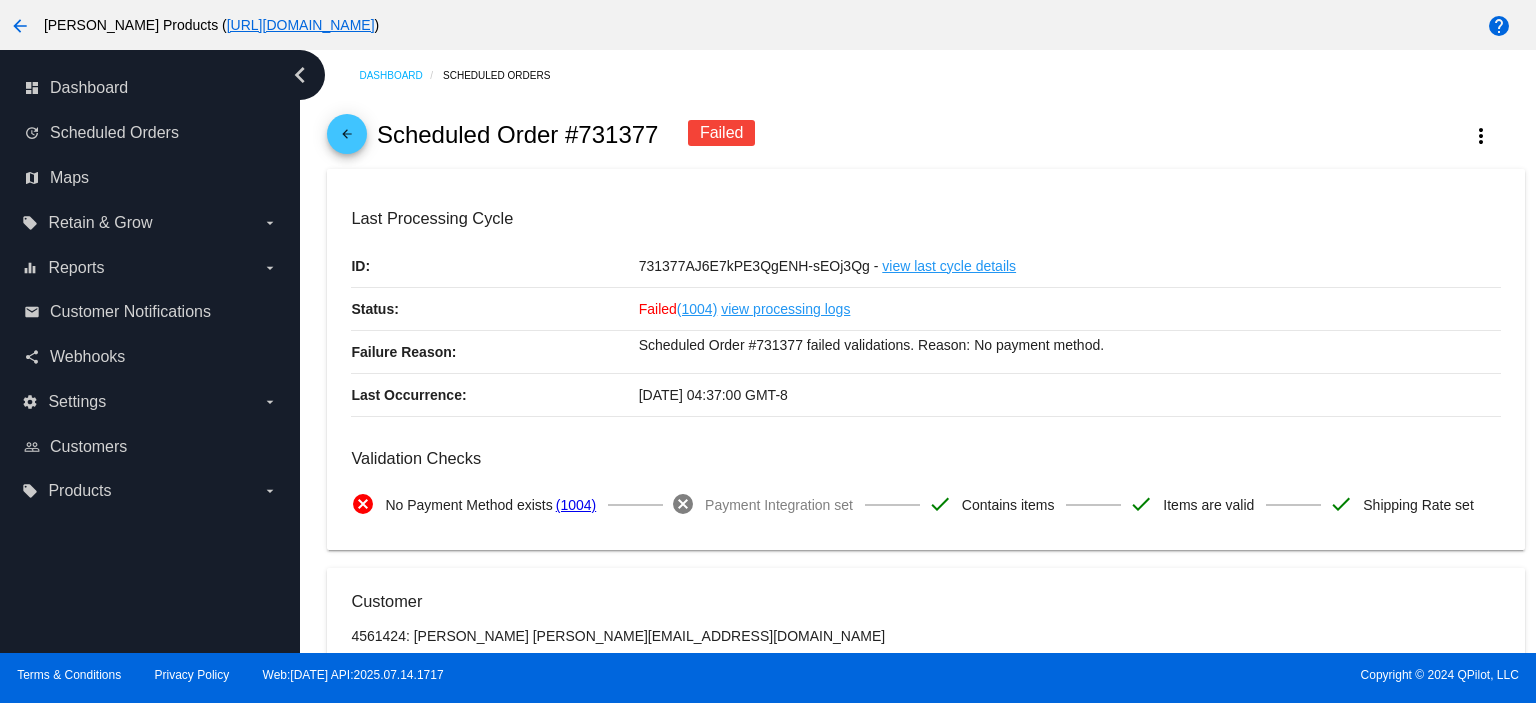 click on "arrow_back" 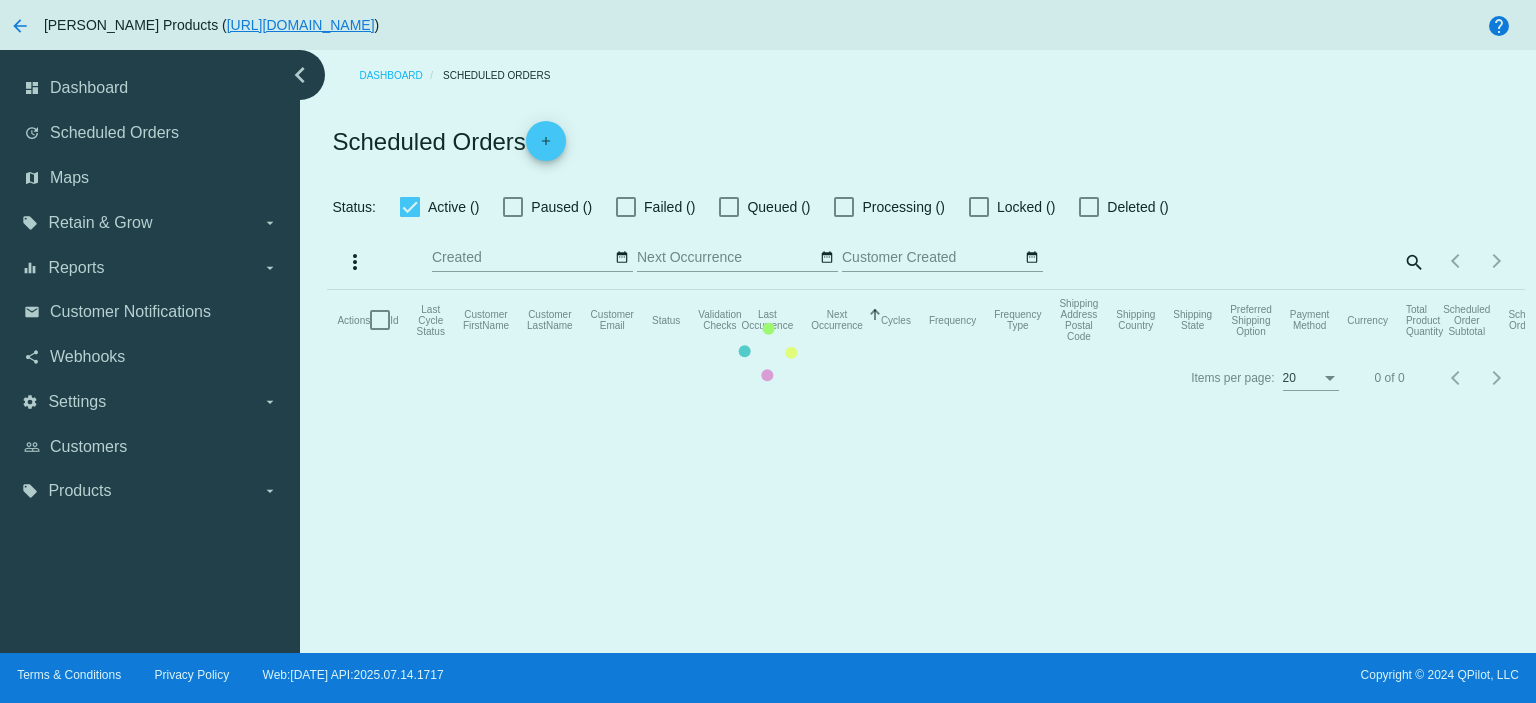 checkbox on "true" 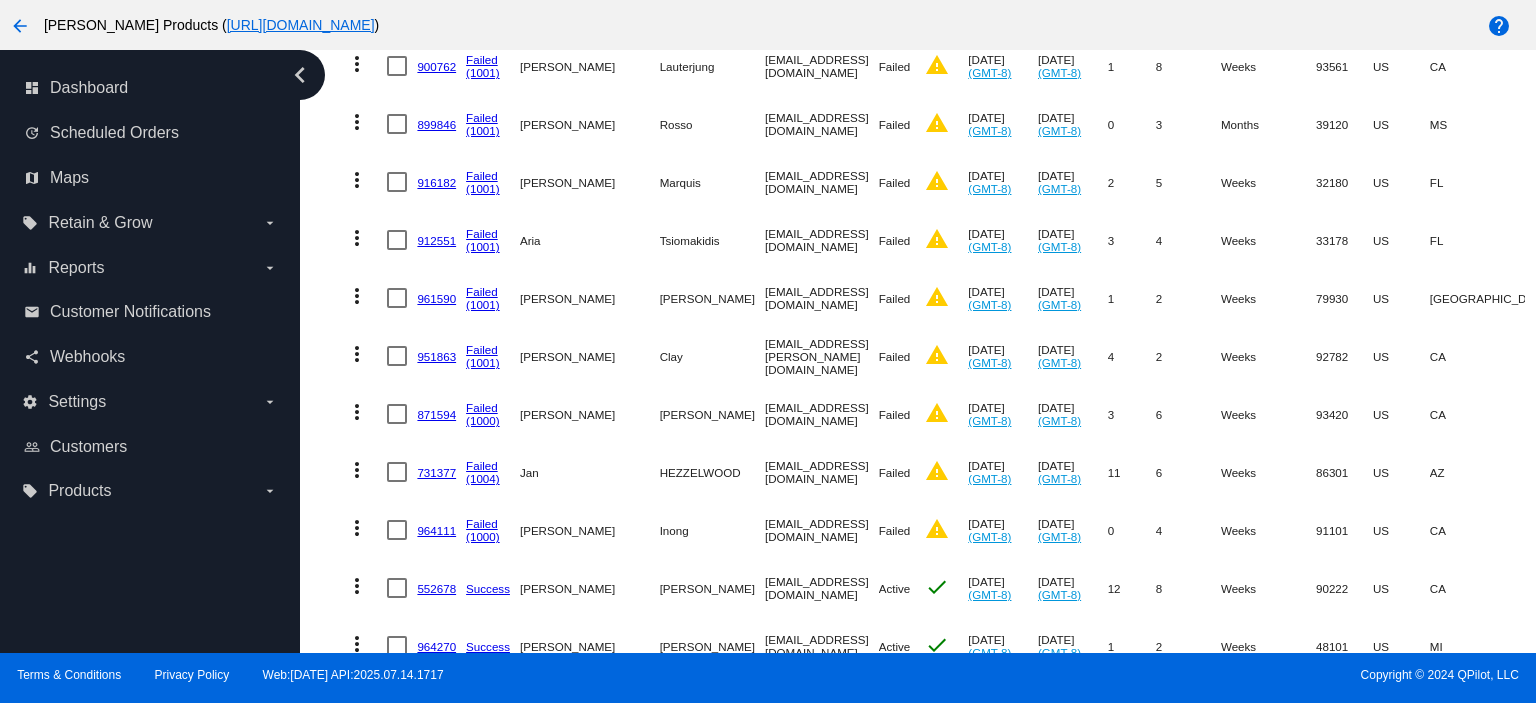scroll, scrollTop: 3066, scrollLeft: 0, axis: vertical 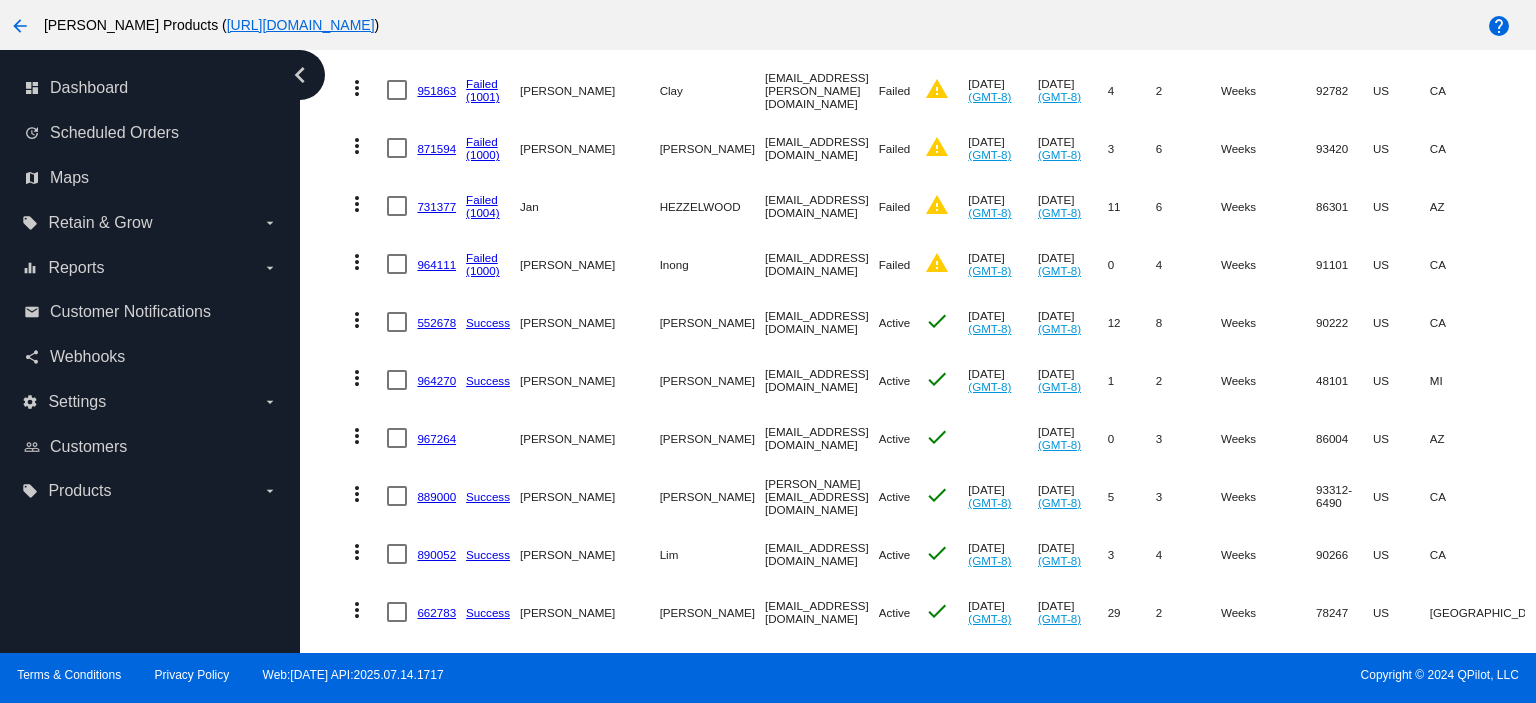click on "964111" 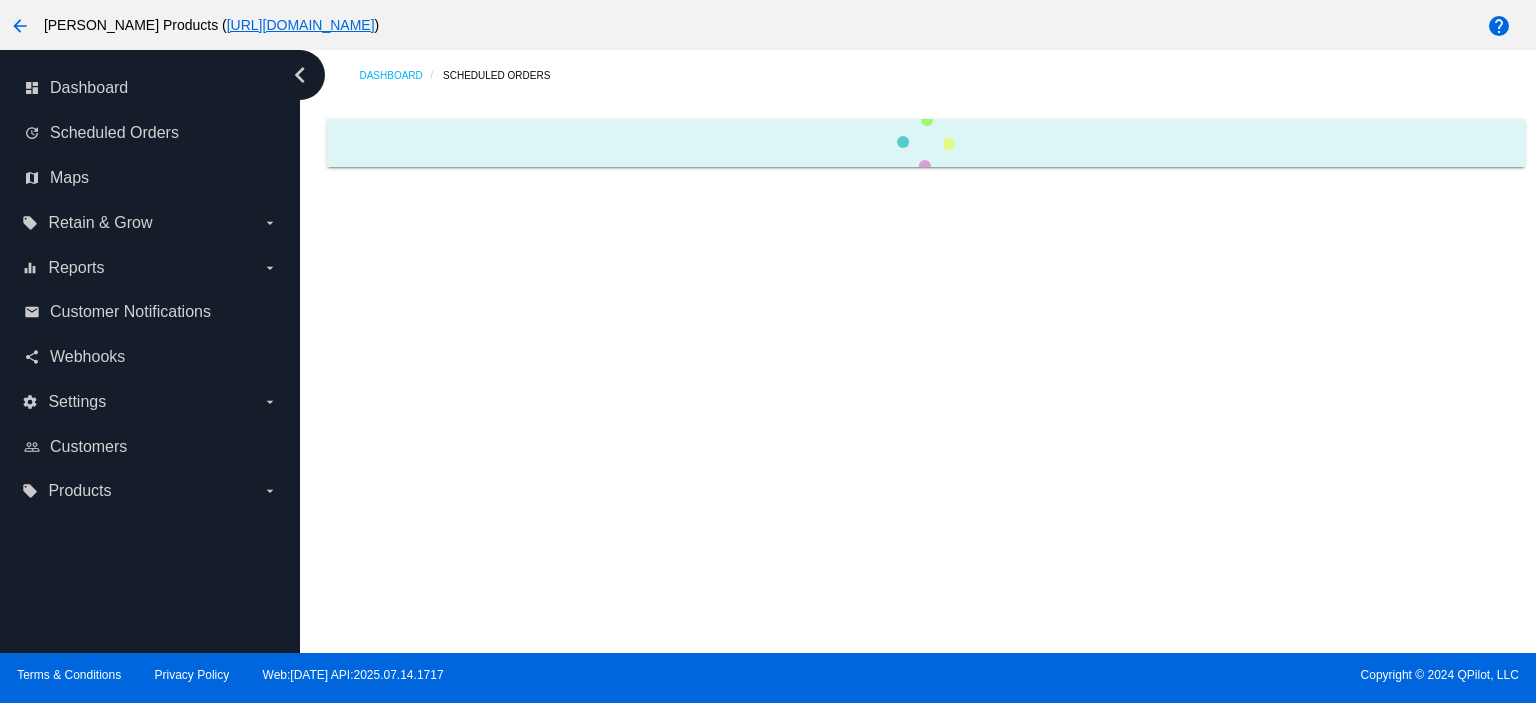 scroll, scrollTop: 0, scrollLeft: 0, axis: both 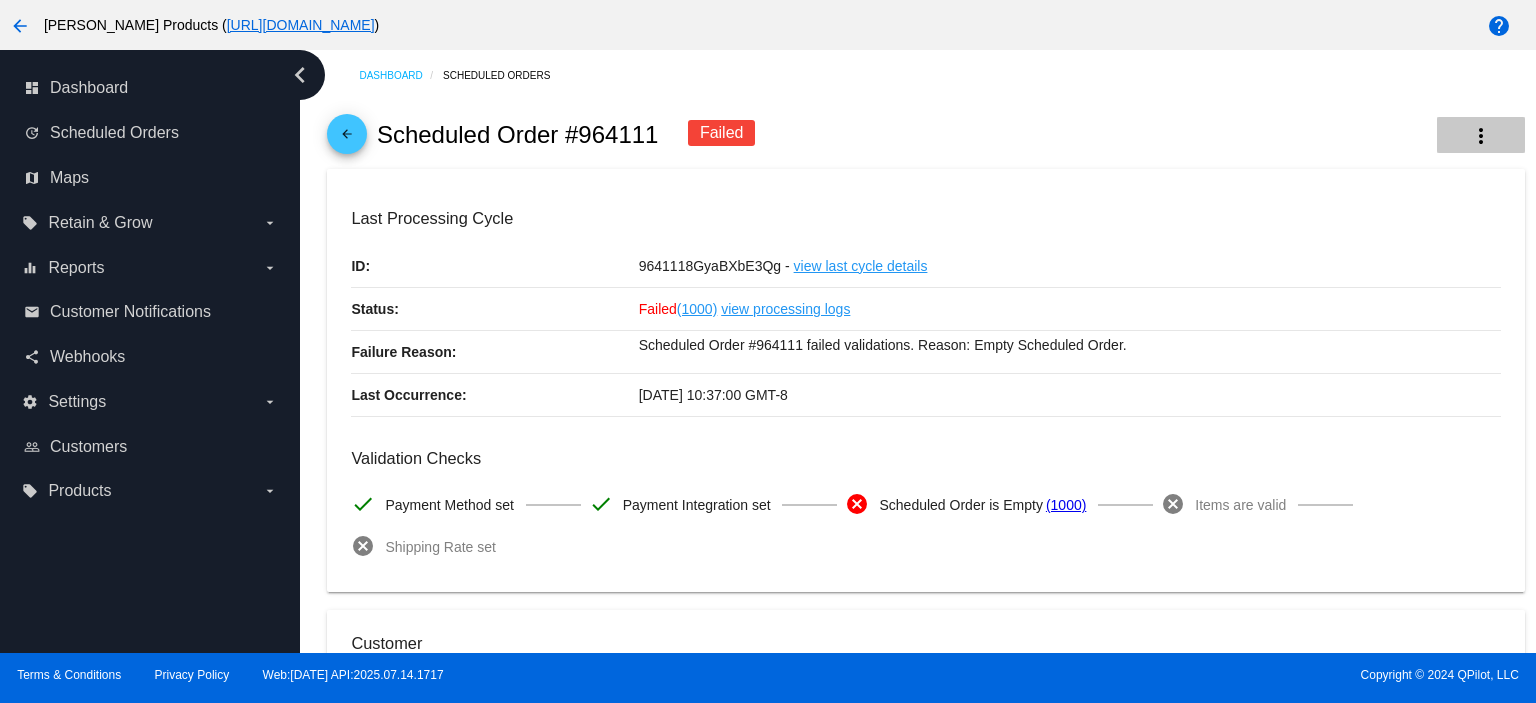 click on "more_vert" 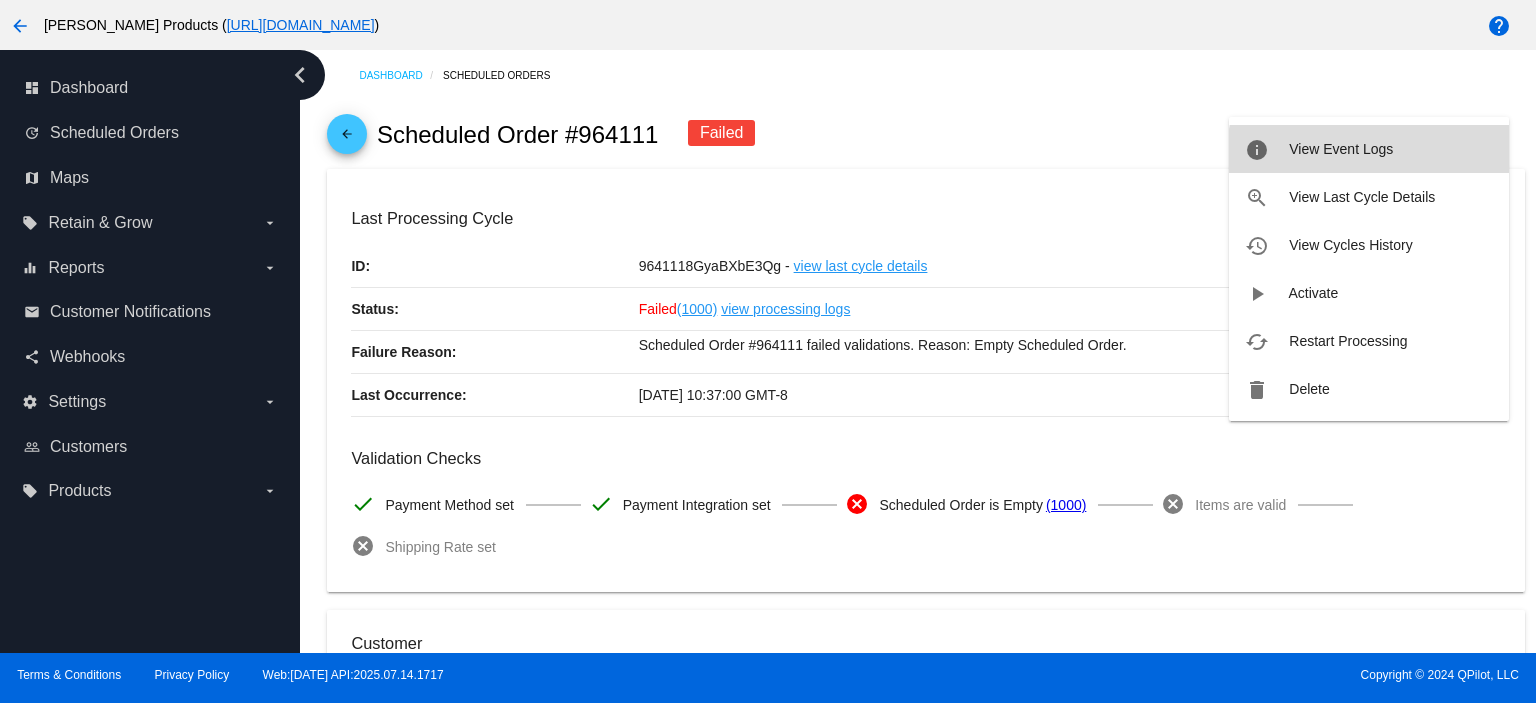 click on "info
View Event Logs" at bounding box center (1369, 149) 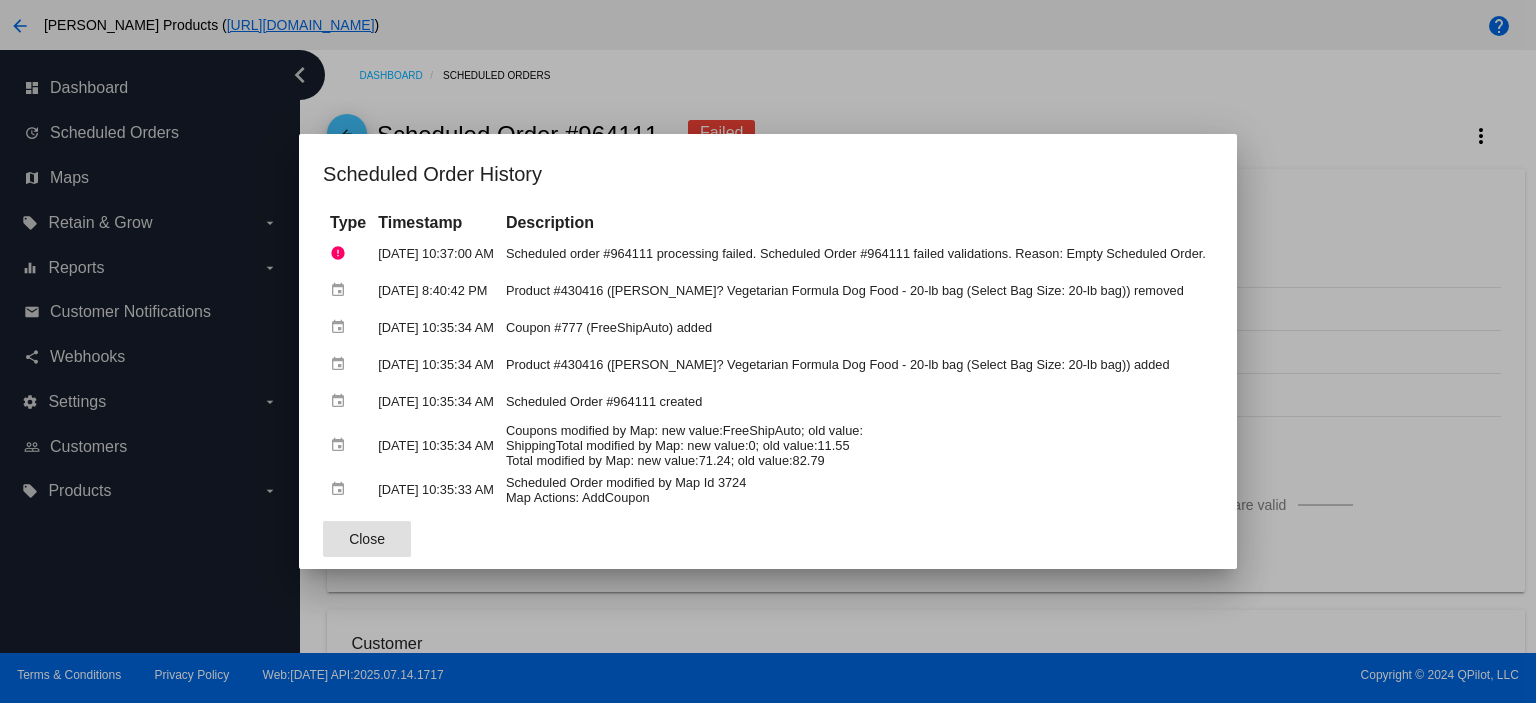click on "Close" 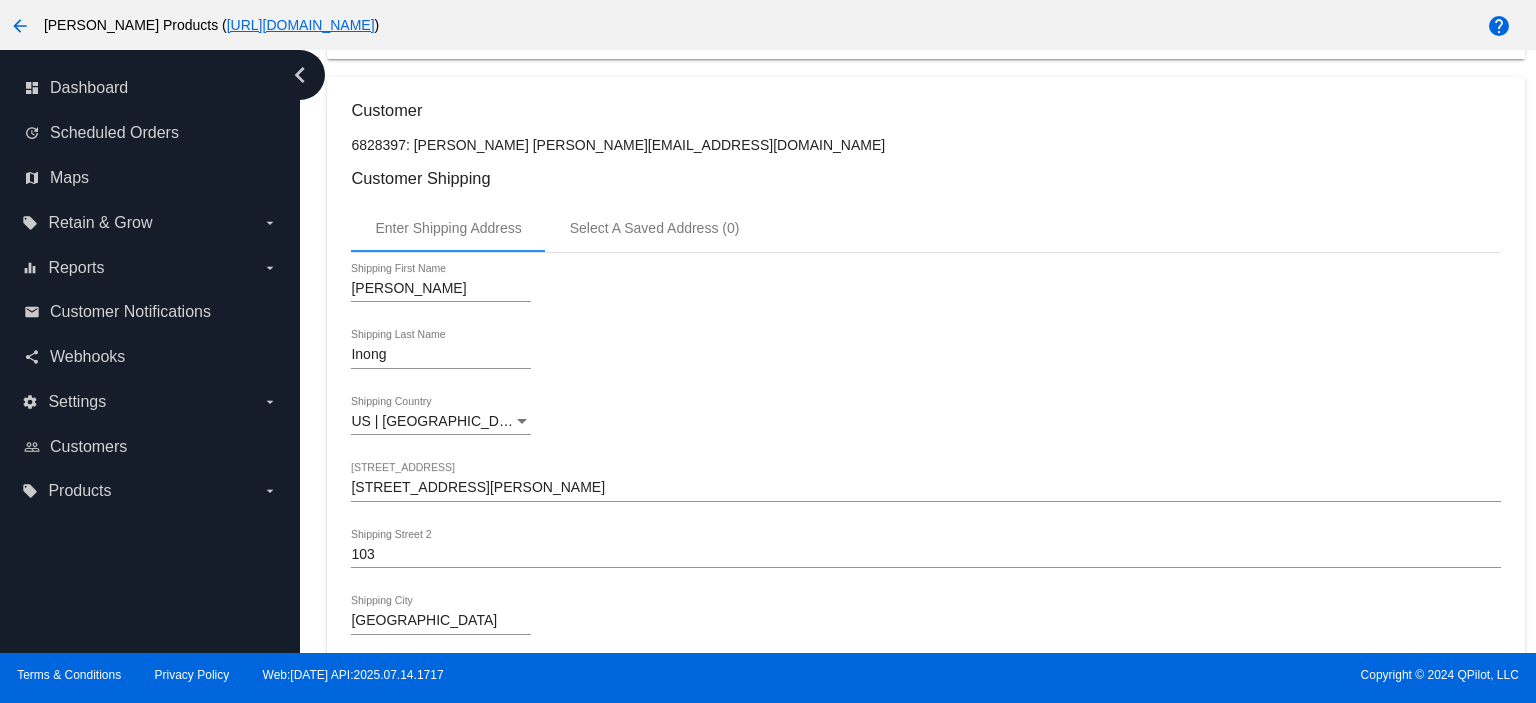 scroll, scrollTop: 0, scrollLeft: 0, axis: both 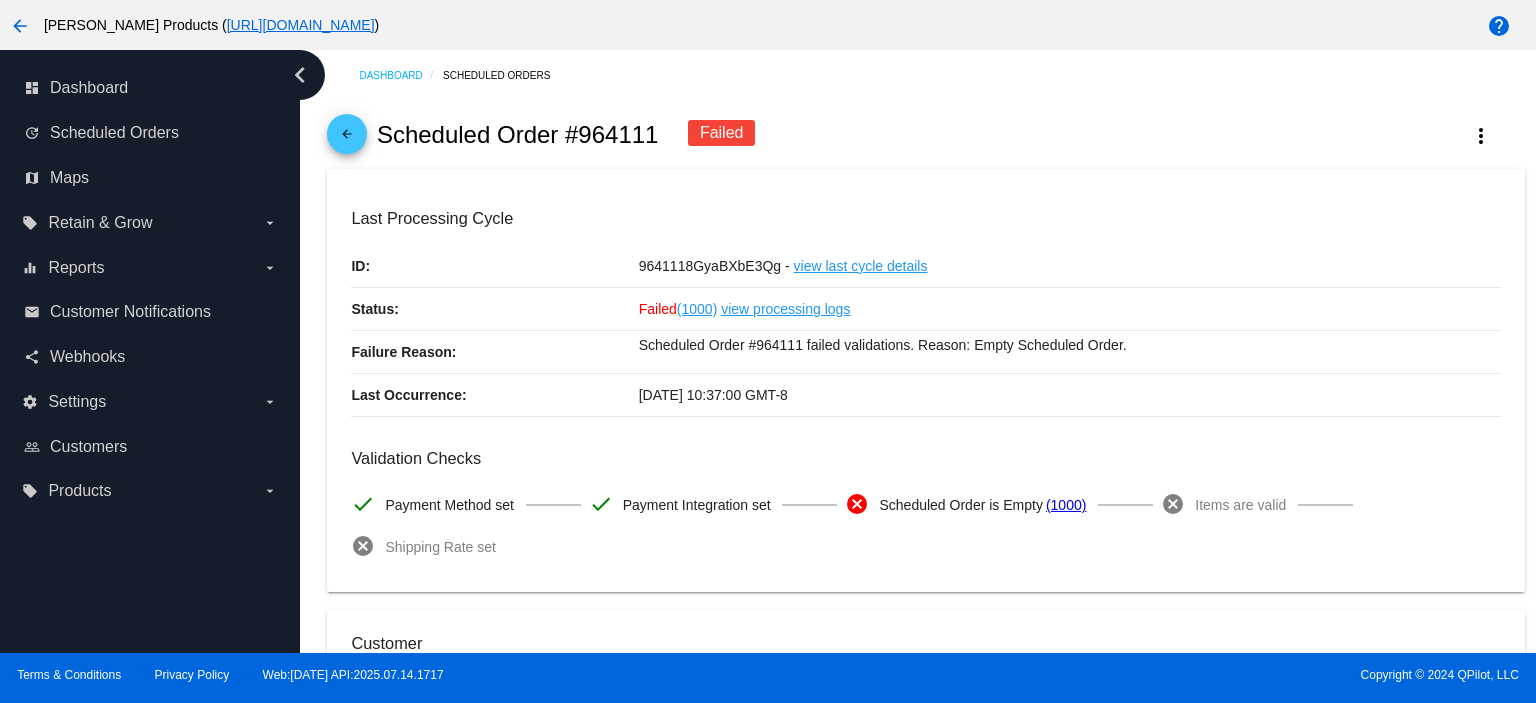 click on "arrow_back" 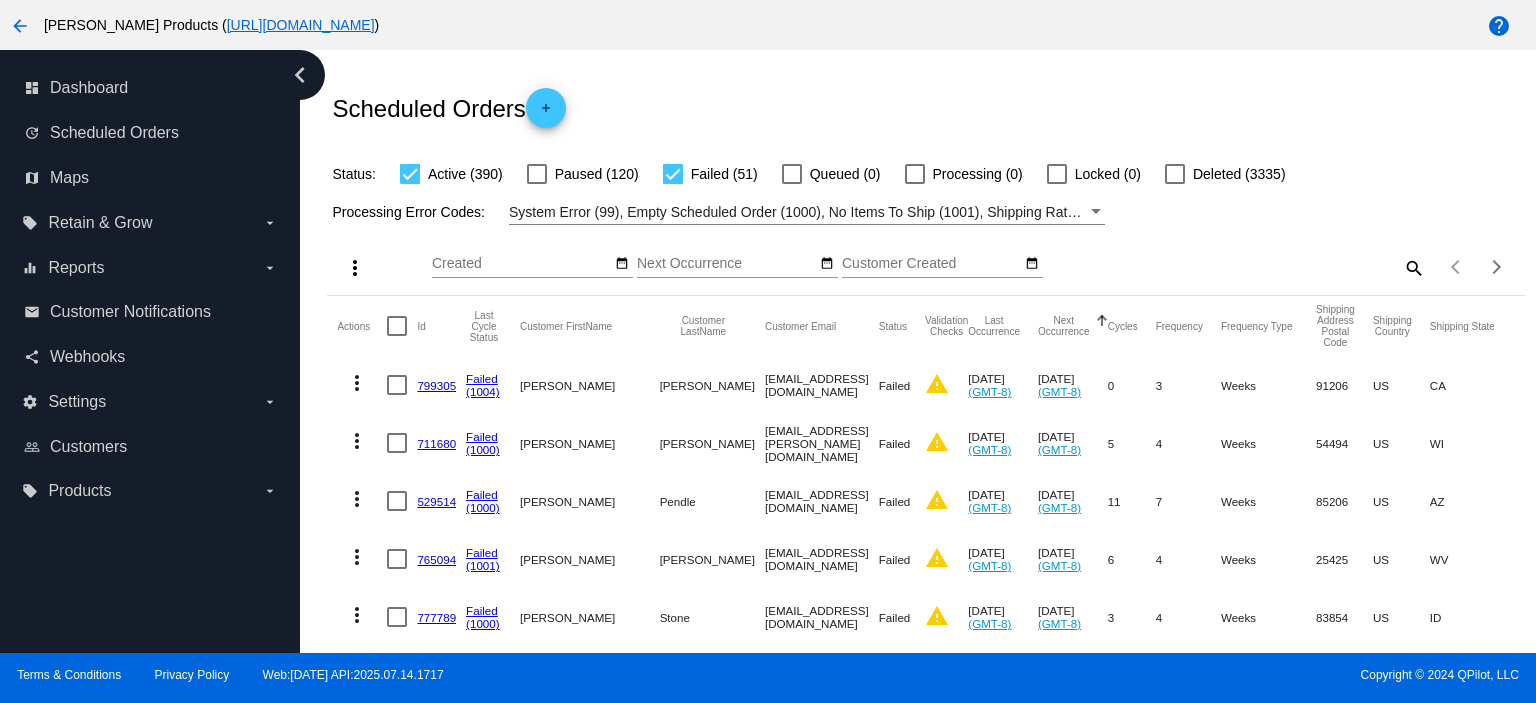 scroll, scrollTop: 0, scrollLeft: 0, axis: both 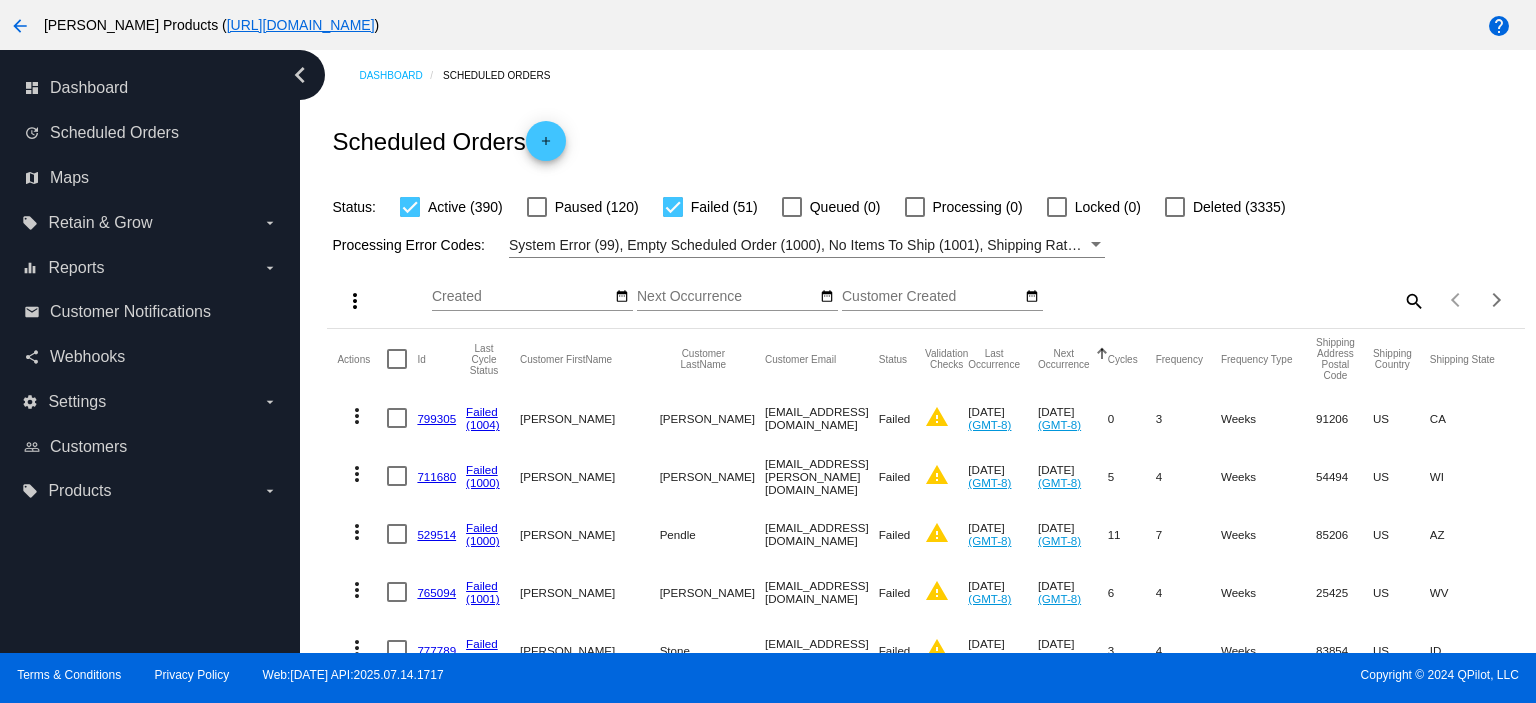 click at bounding box center [673, 207] 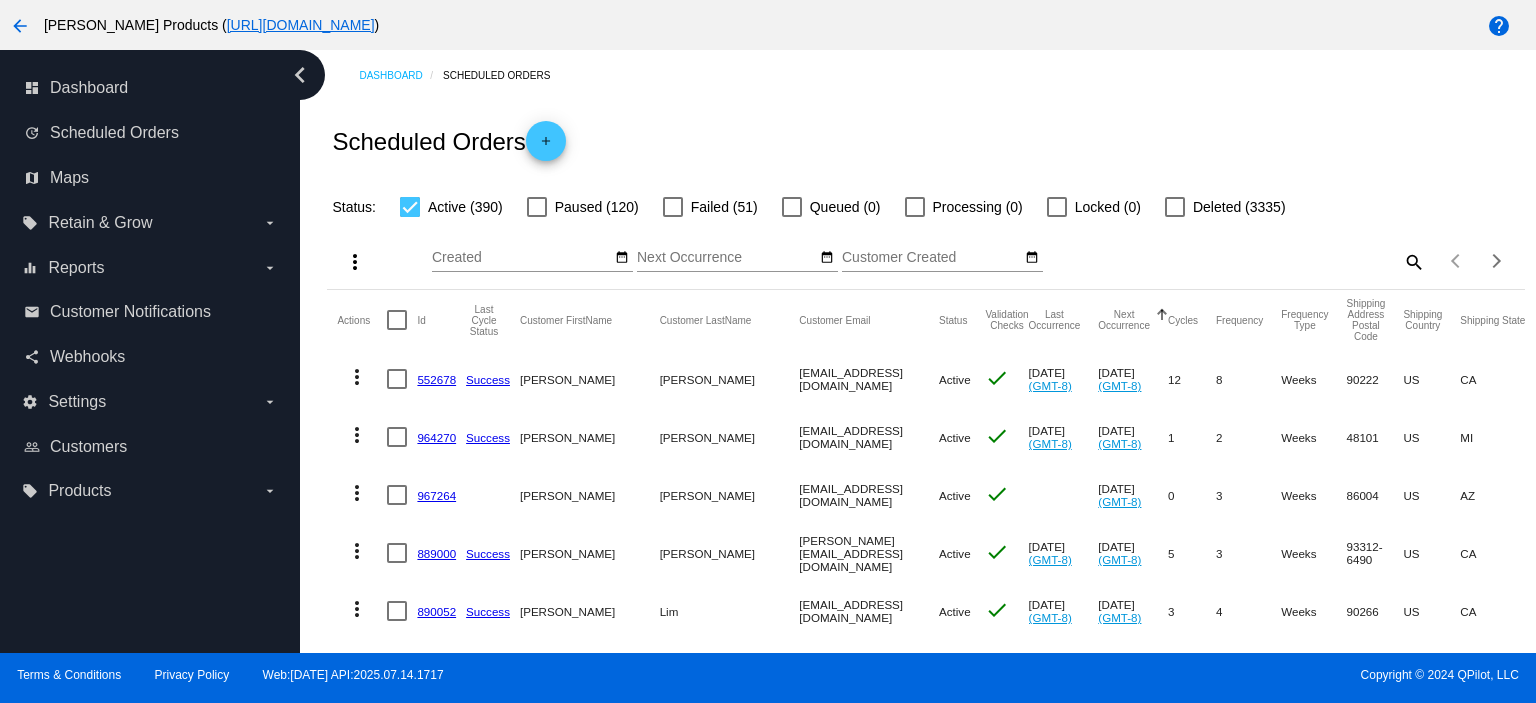 click on "arrow_back
[PERSON_NAME] Products ( [URL][DOMAIN_NAME] )" at bounding box center (640, 25) 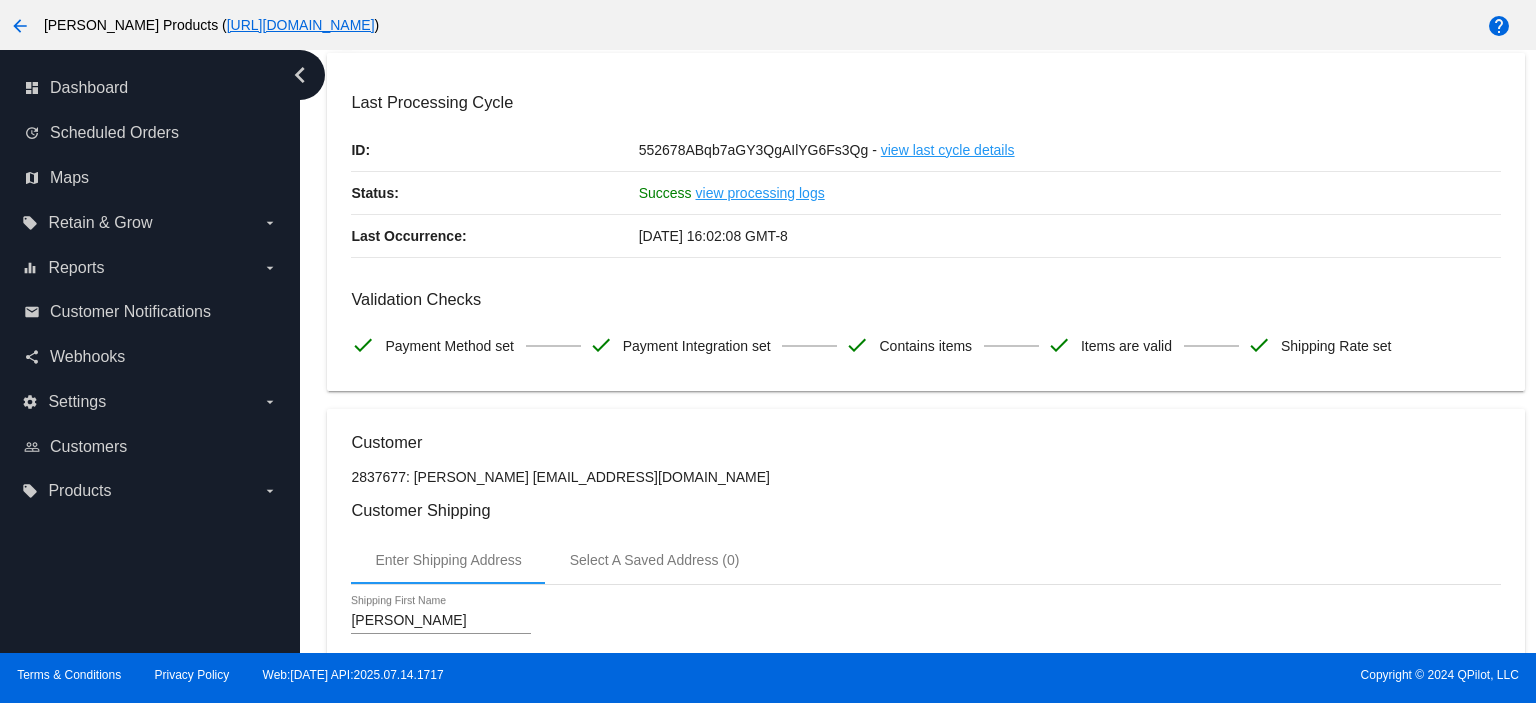 scroll, scrollTop: 0, scrollLeft: 0, axis: both 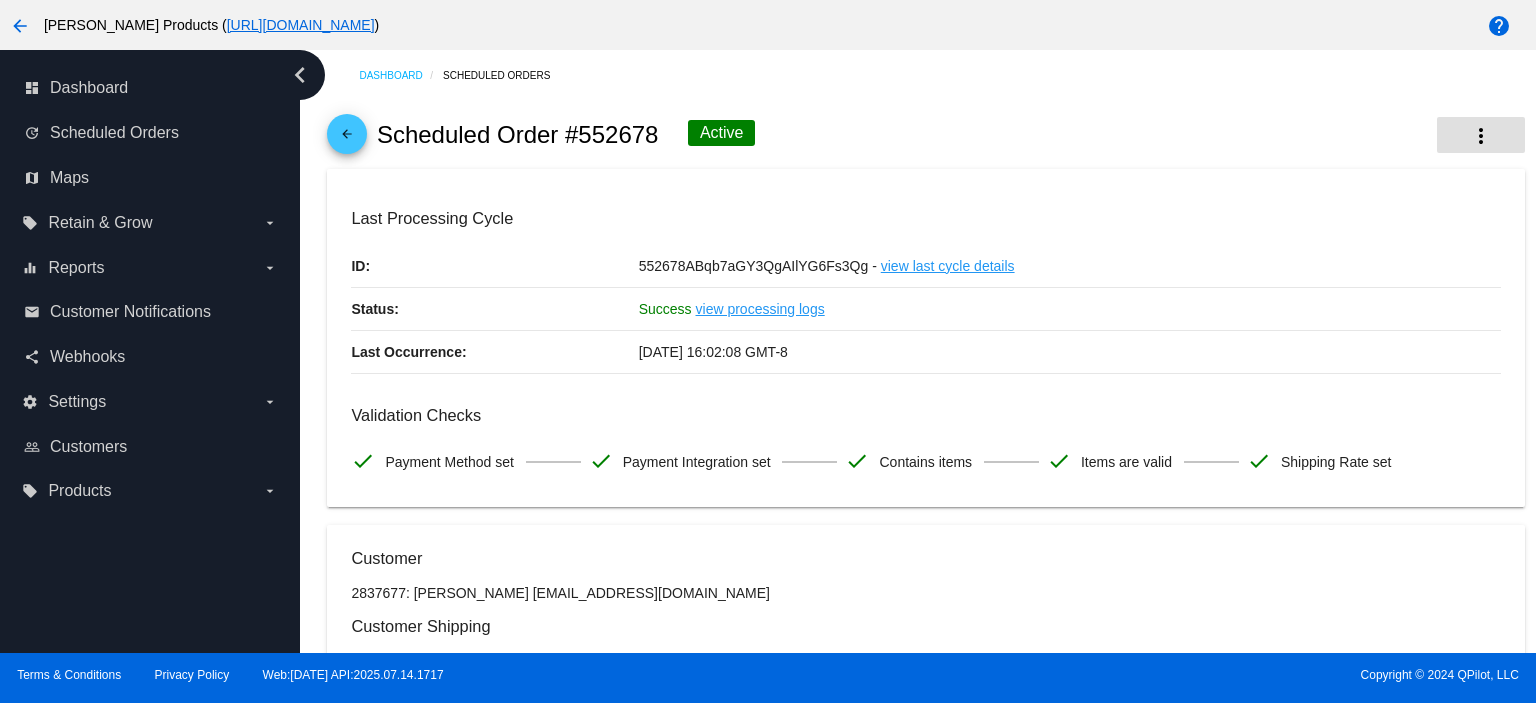 click on "more_vert" 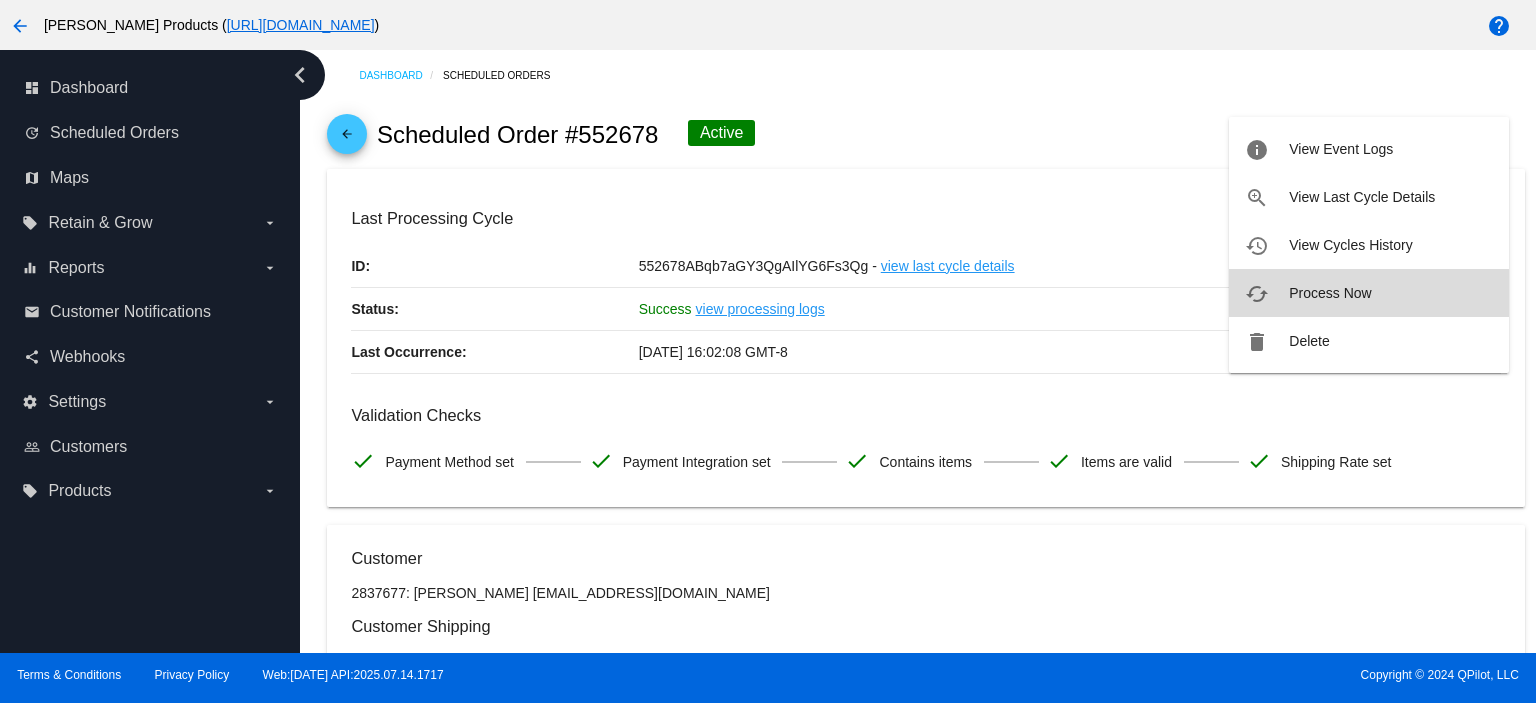 click on "cached
Process Now" at bounding box center (1369, 293) 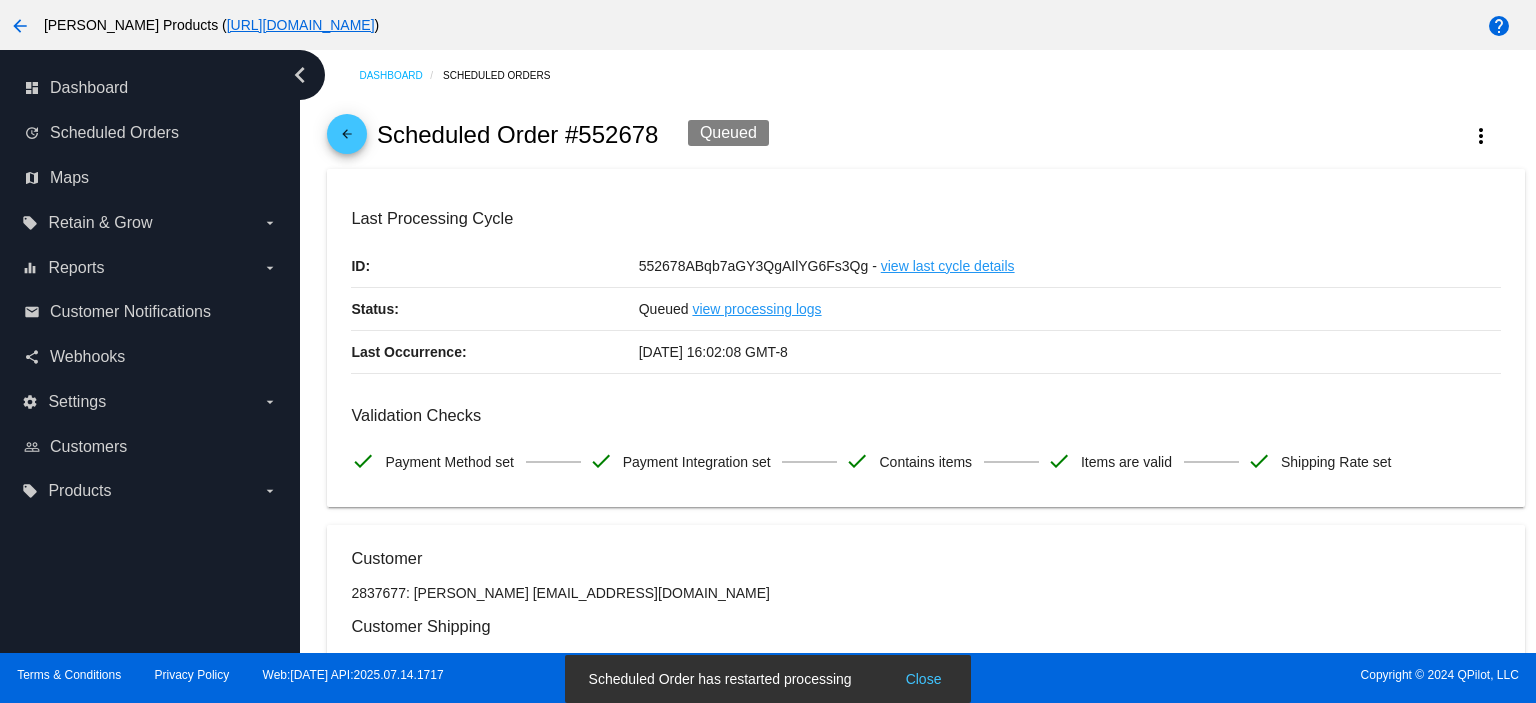 click on "arrow_back" 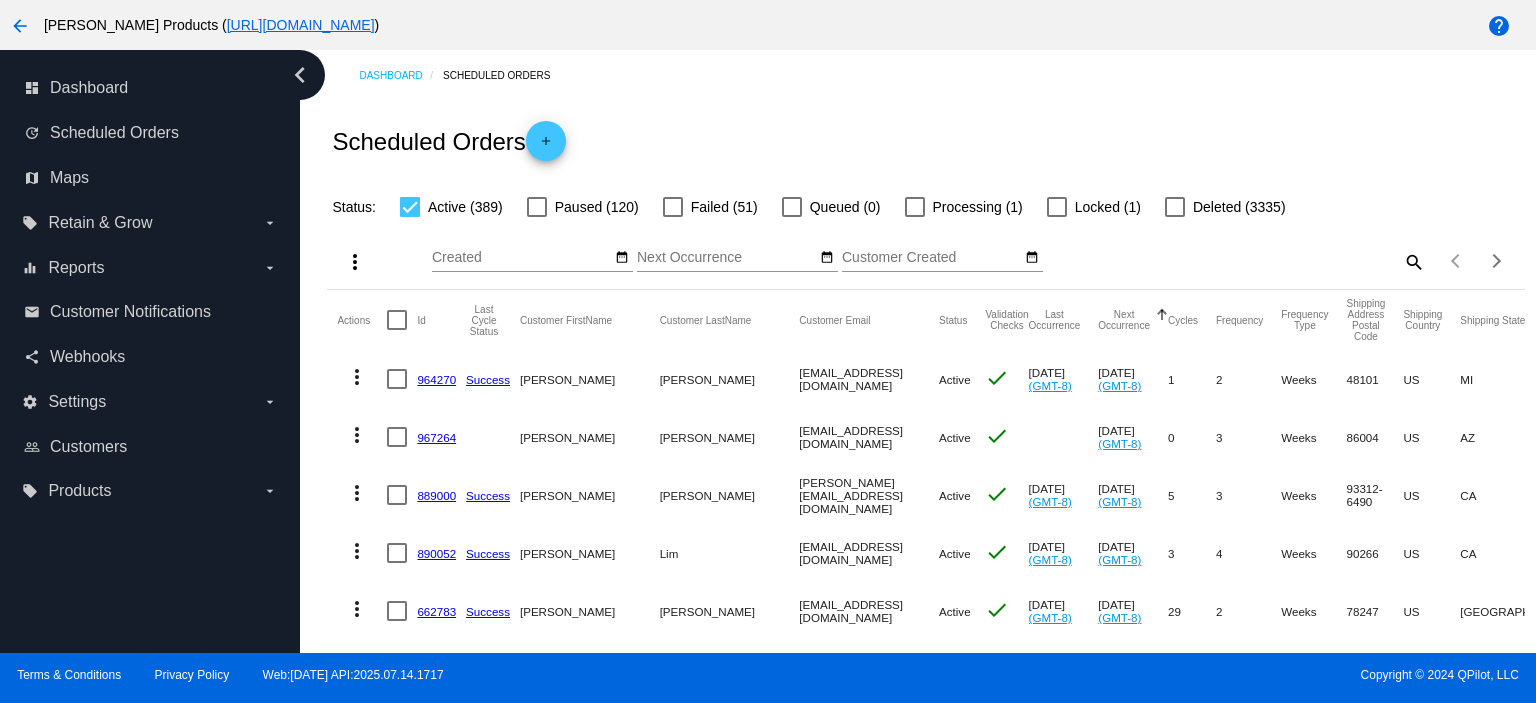 click on "964270" 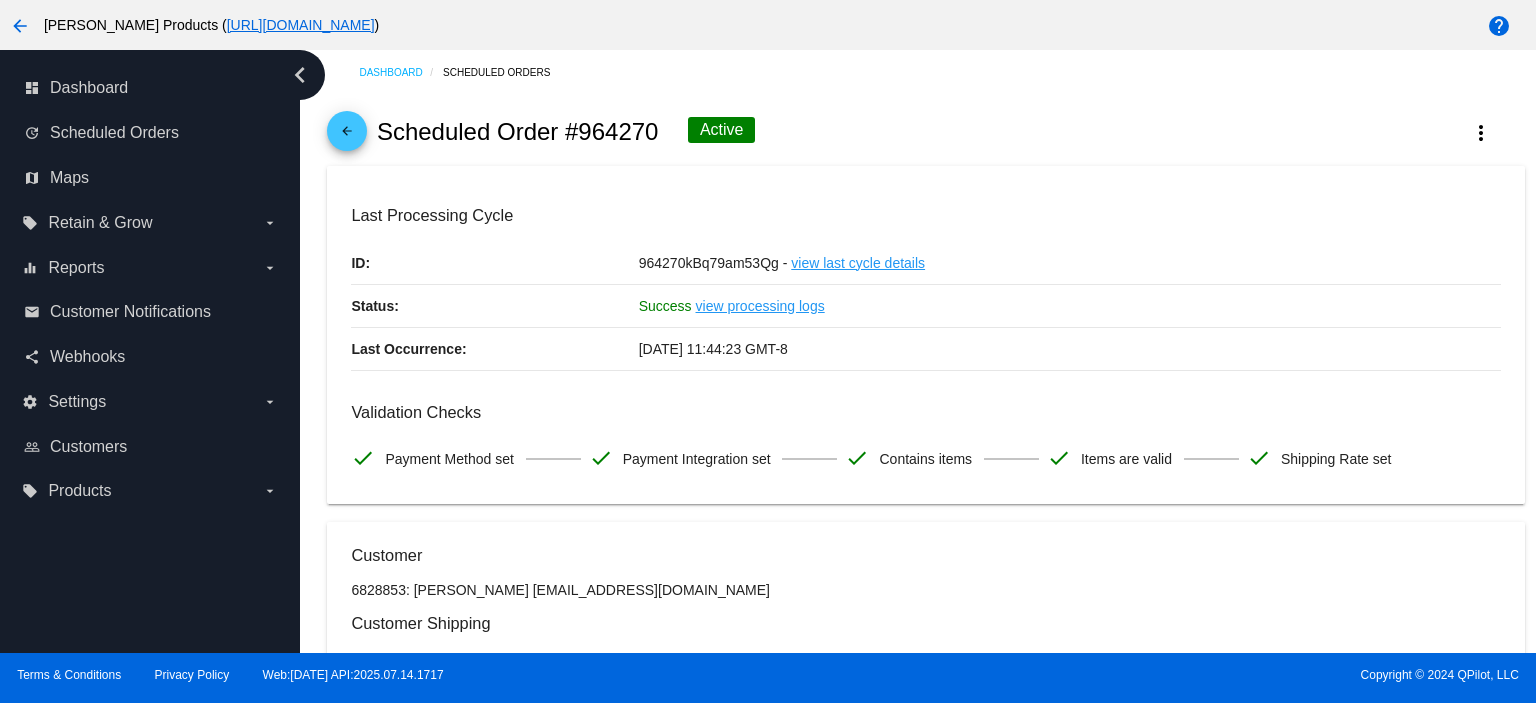 scroll, scrollTop: 0, scrollLeft: 0, axis: both 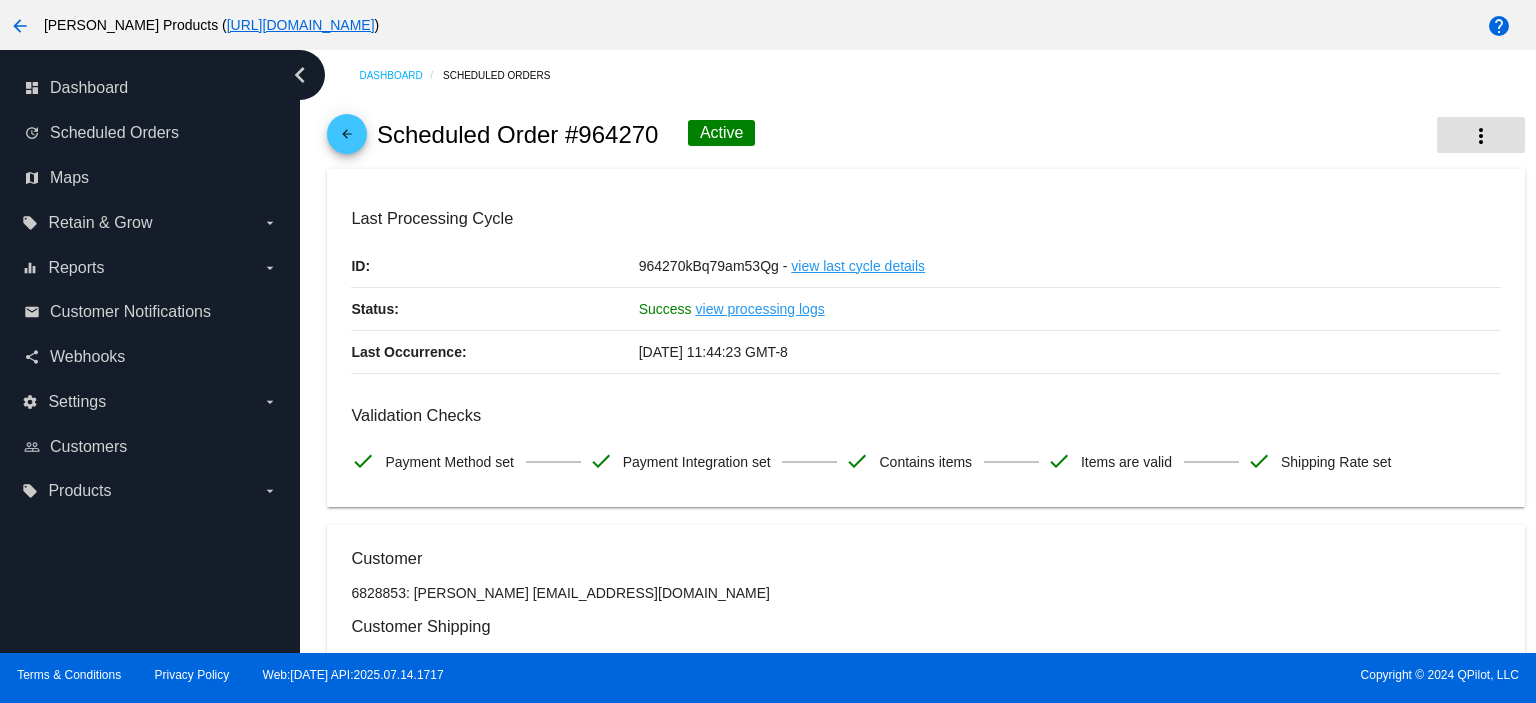click on "more_vert" 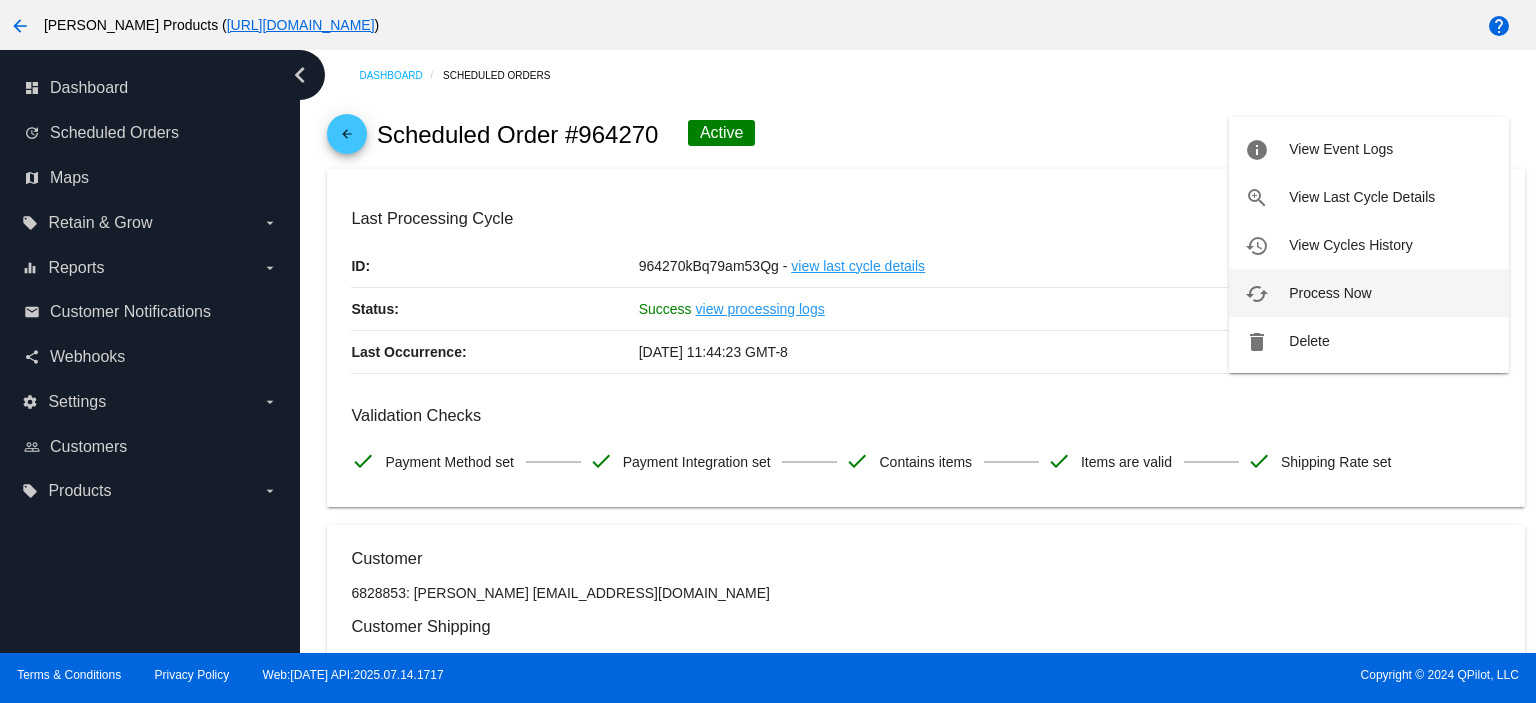 click on "cached
Process Now" at bounding box center (1369, 293) 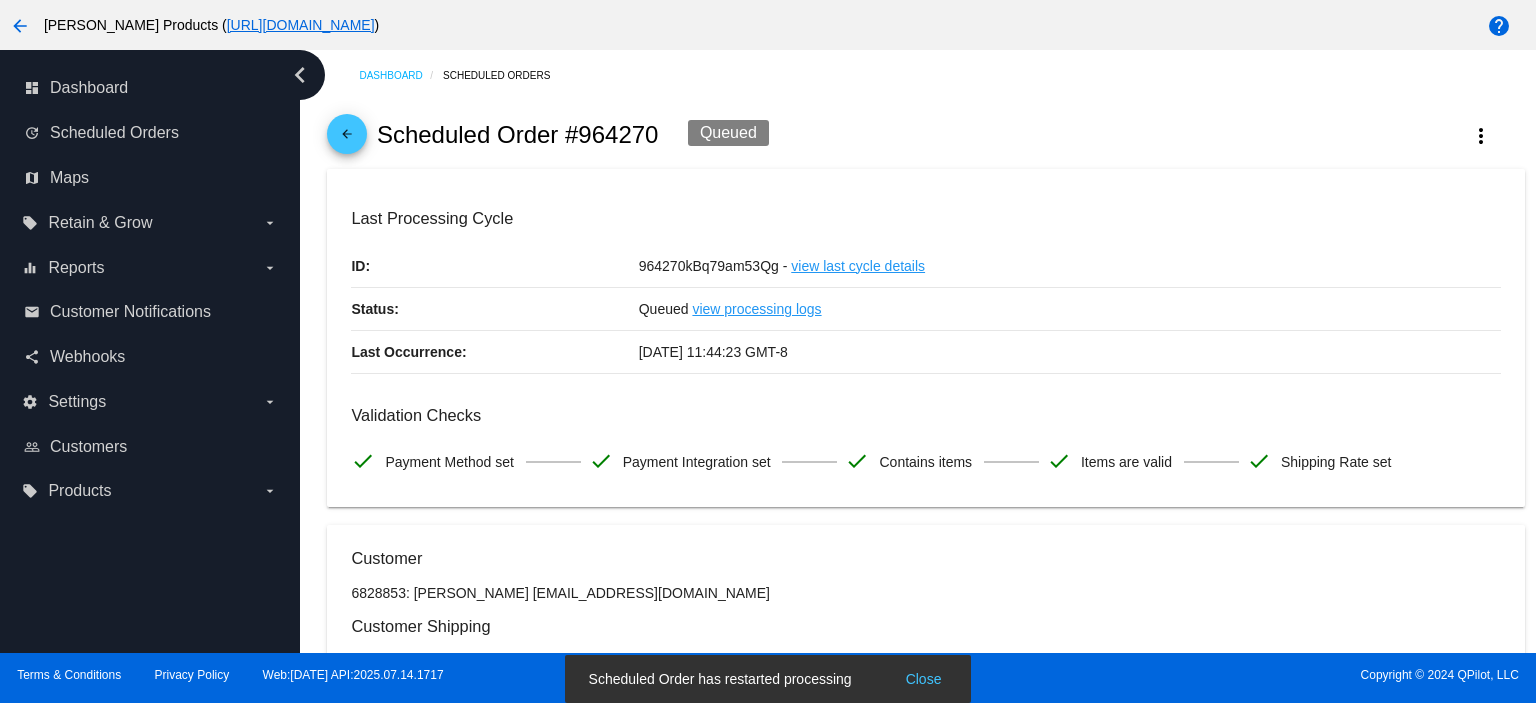 click on "arrow_back" 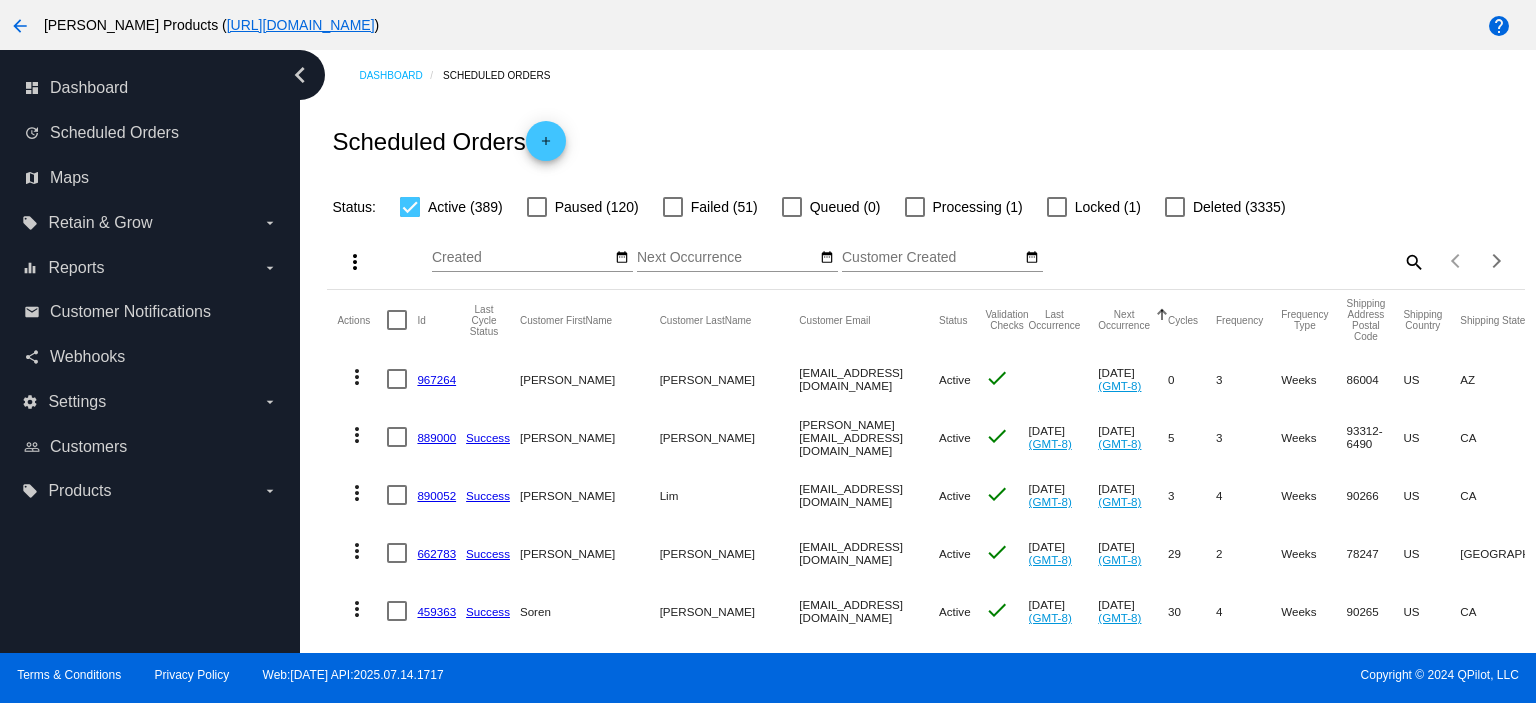 click on "967264" 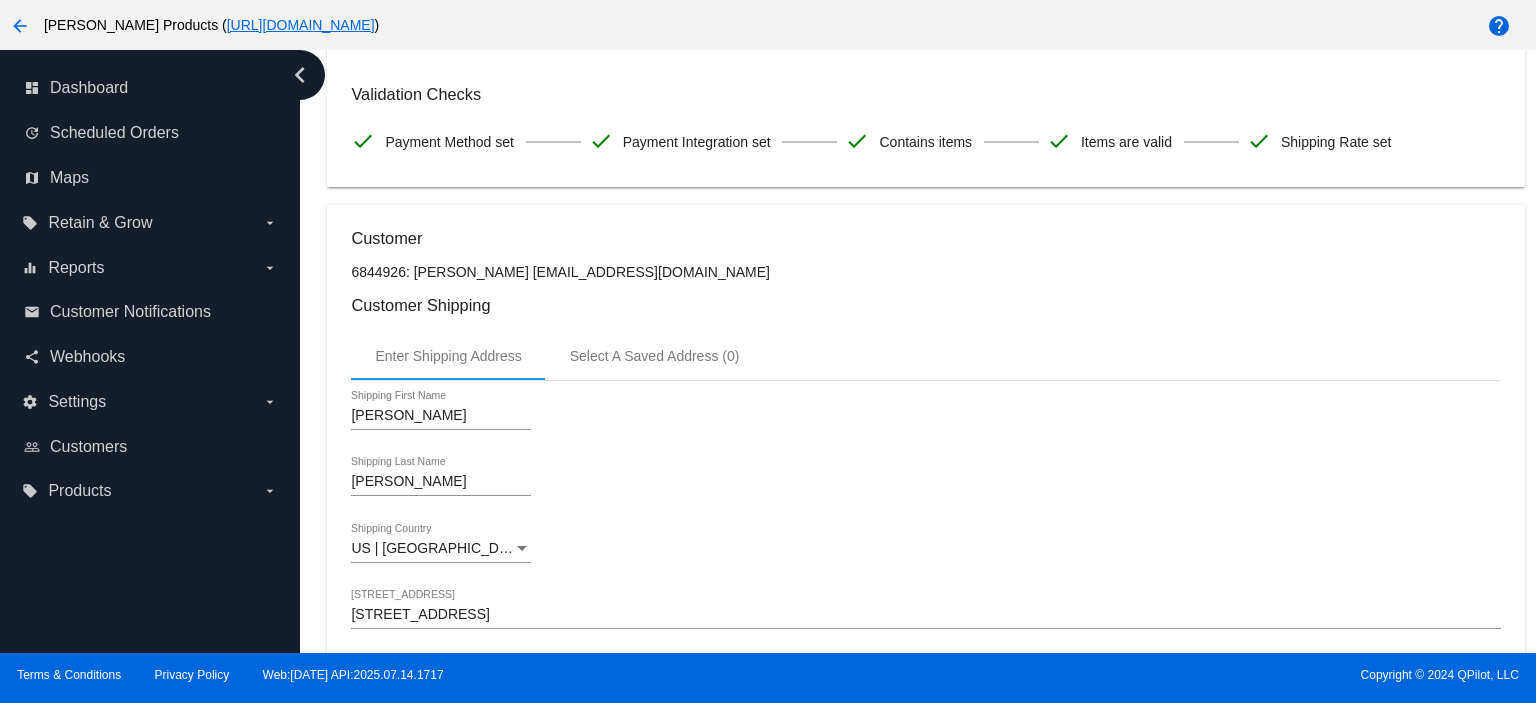 scroll, scrollTop: 0, scrollLeft: 0, axis: both 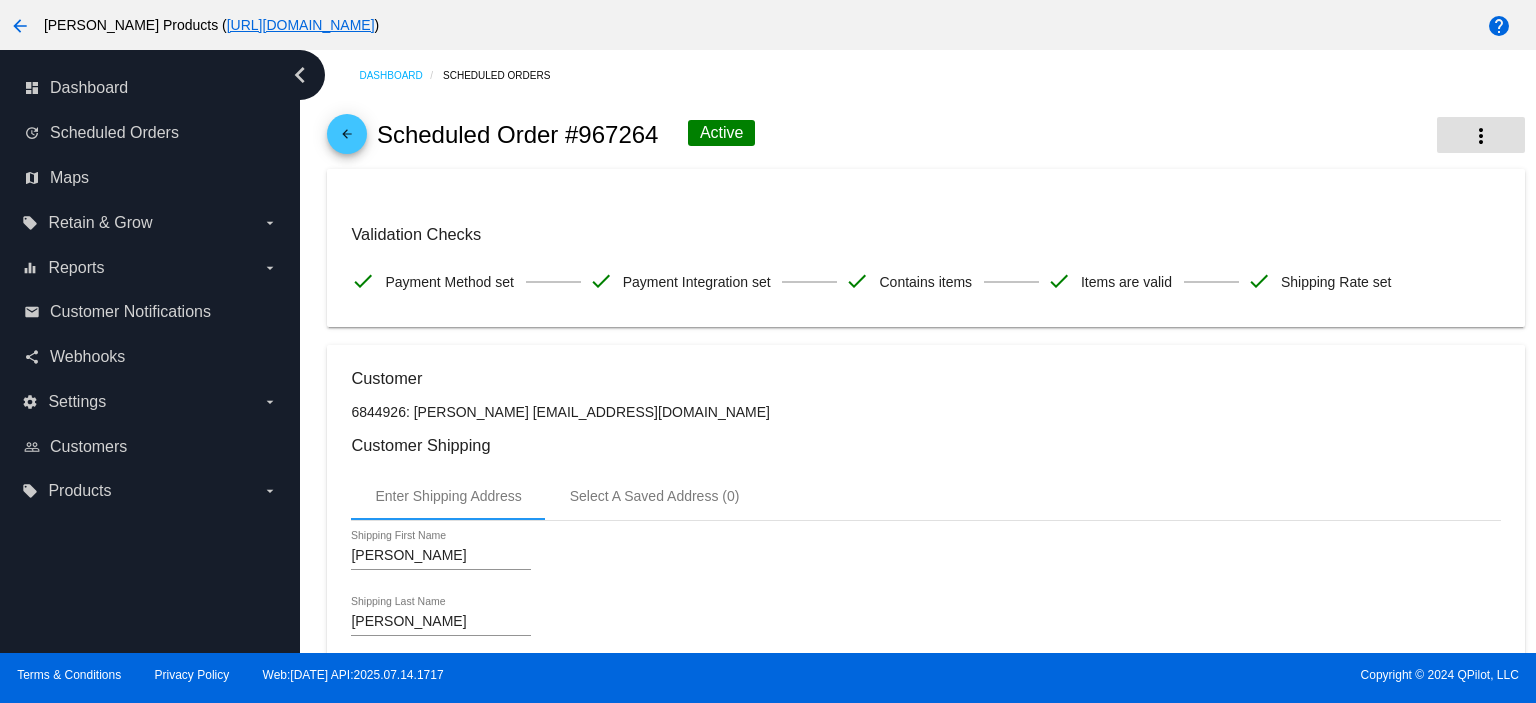 click on "more_vert" 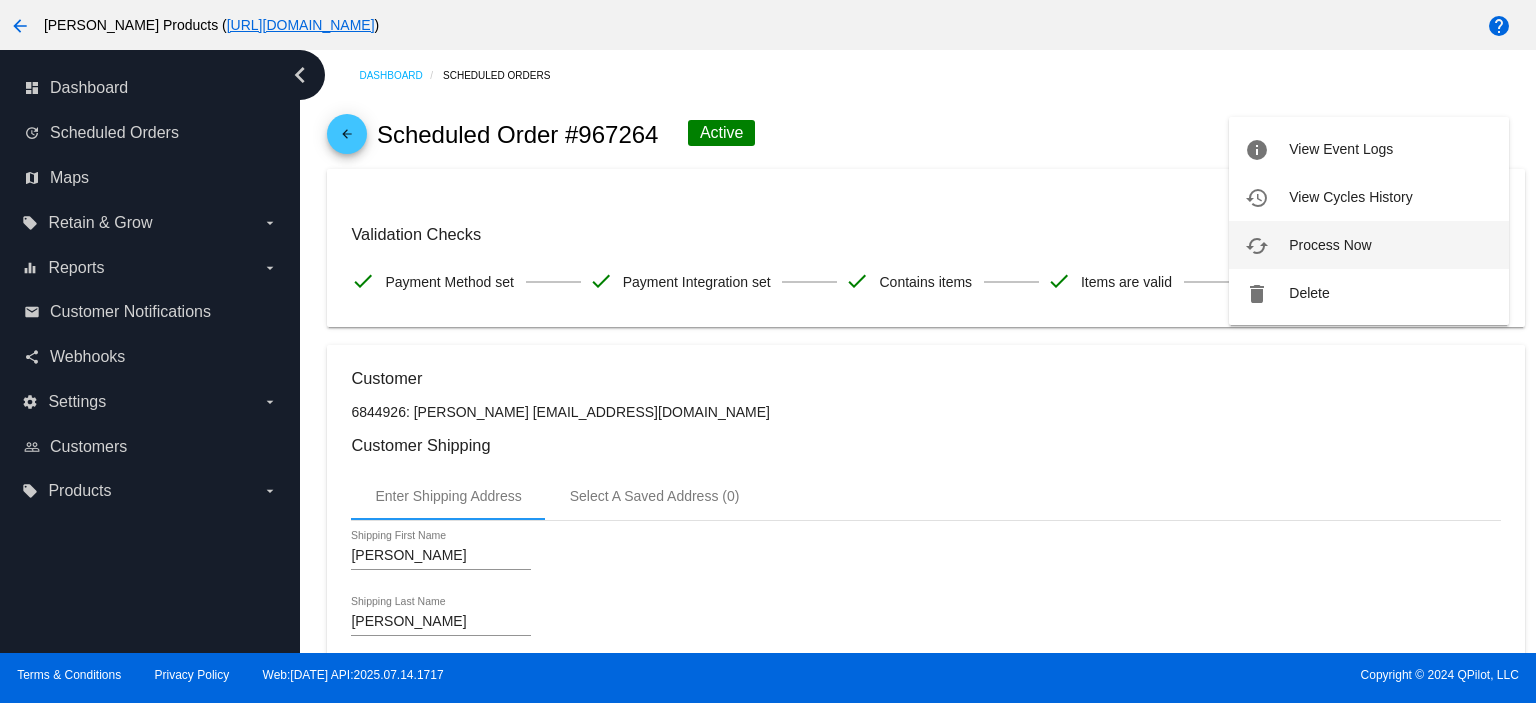 click on "cached
Process Now" at bounding box center (1369, 245) 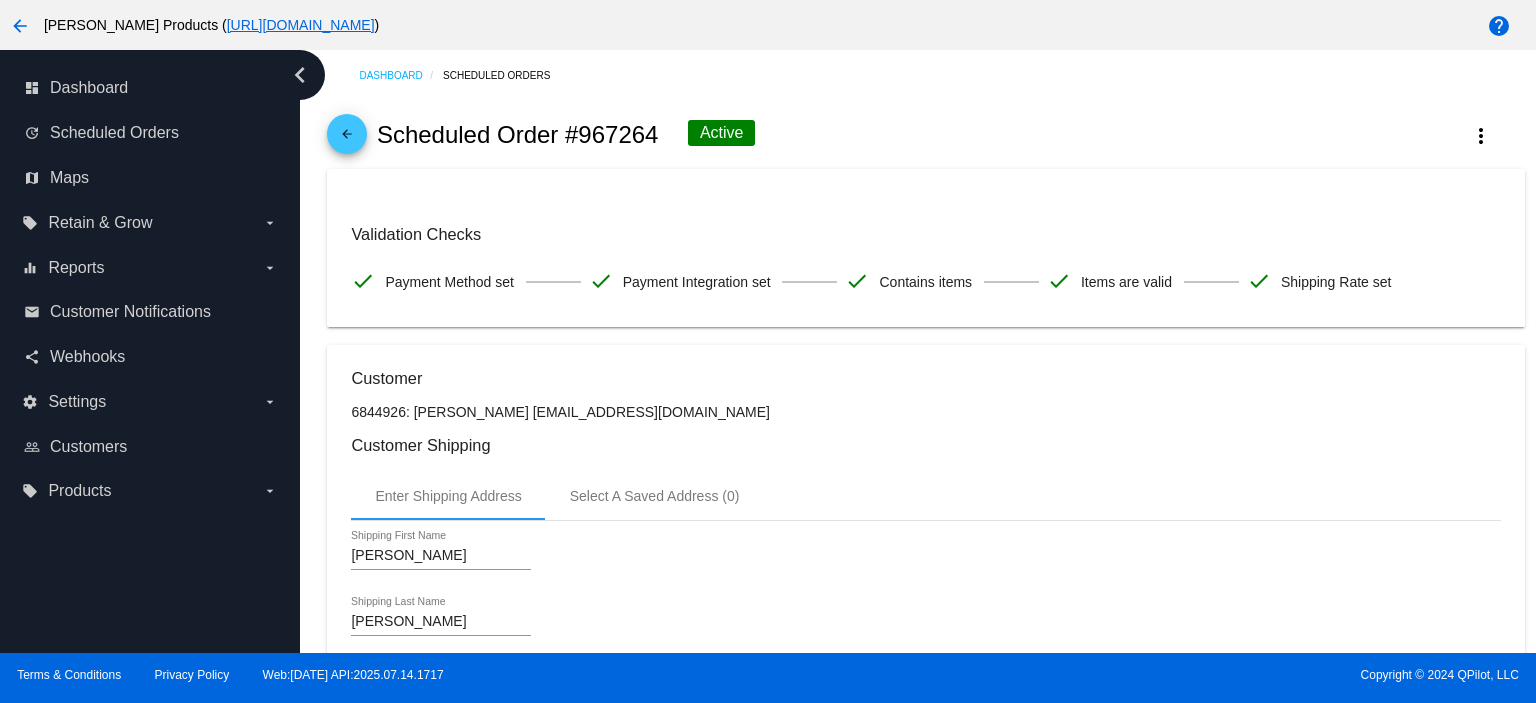 click on "arrow_back" 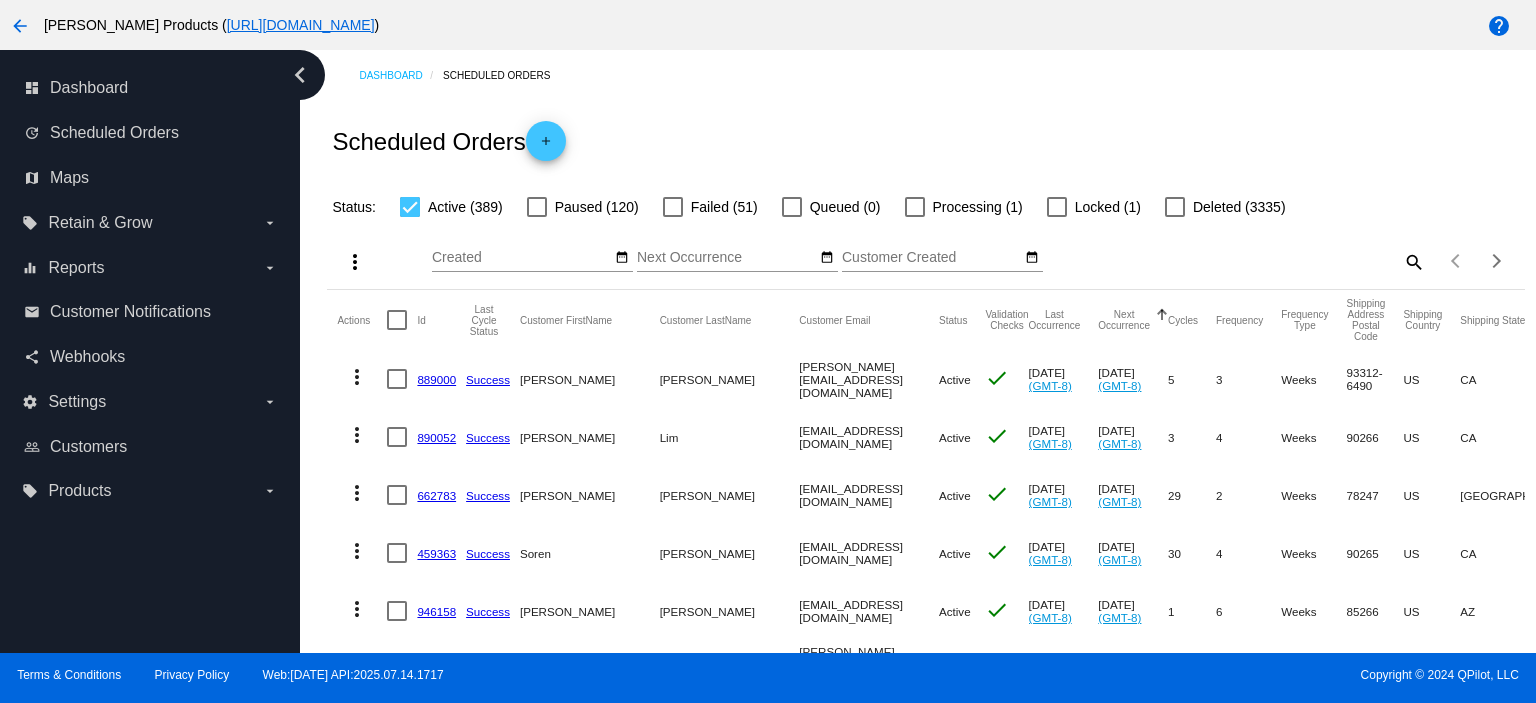 click on "889000" 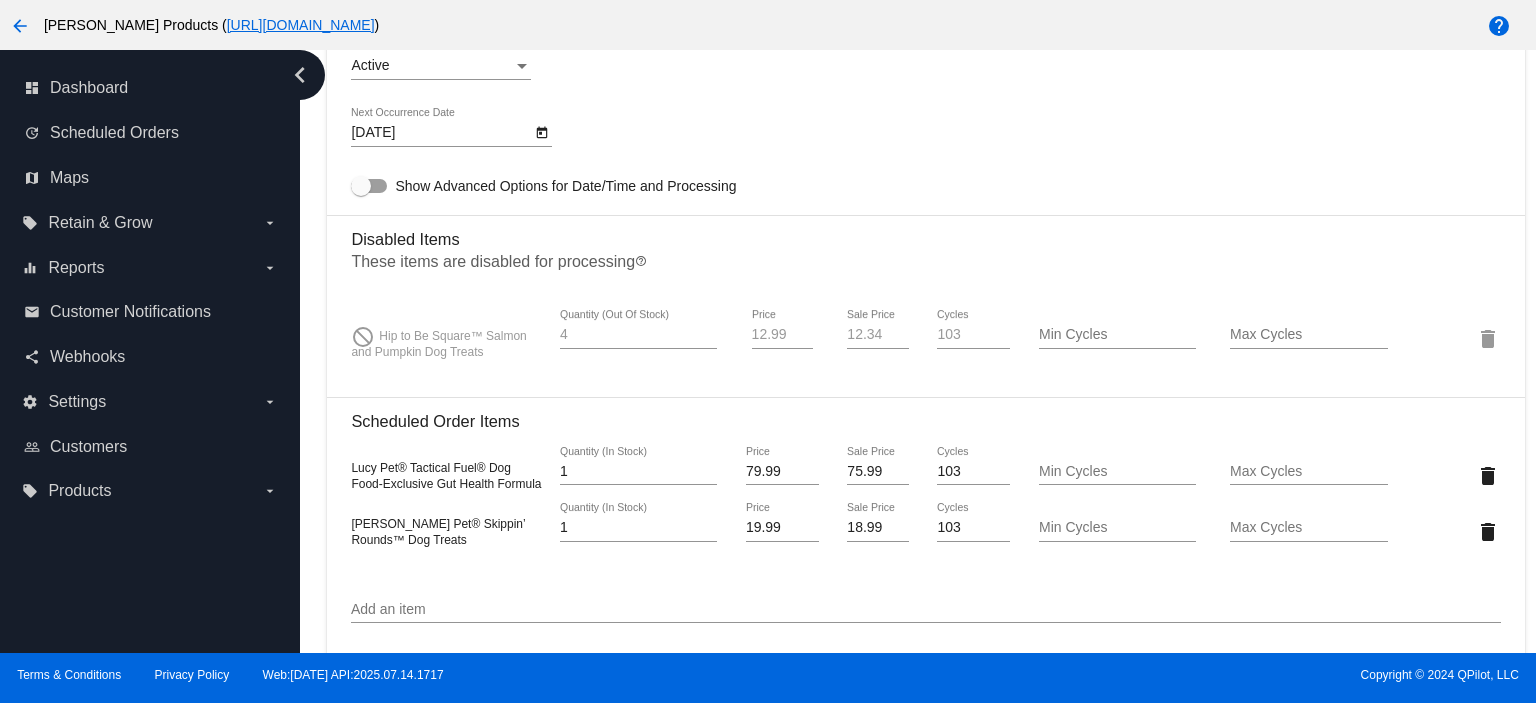 scroll, scrollTop: 1333, scrollLeft: 0, axis: vertical 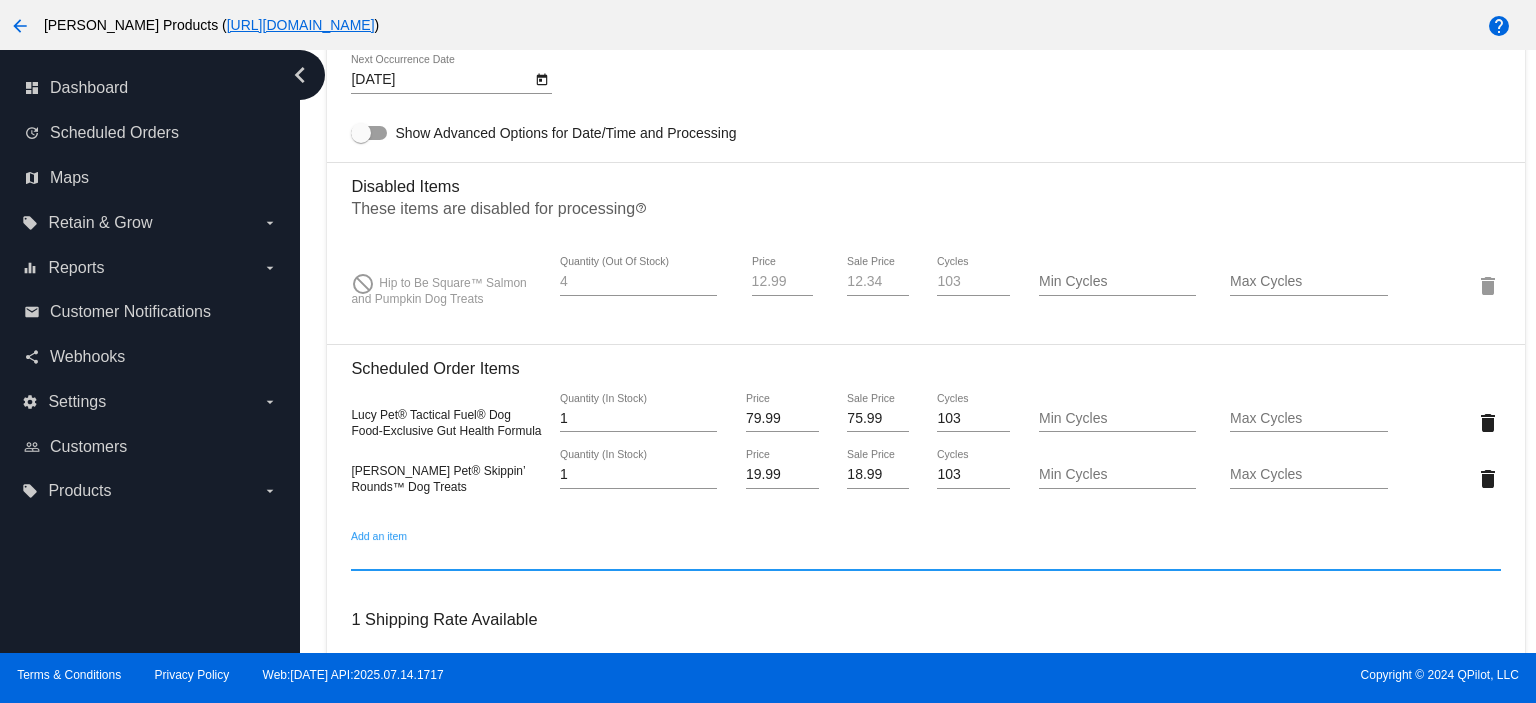drag, startPoint x: 376, startPoint y: 556, endPoint x: 386, endPoint y: 565, distance: 13.453624 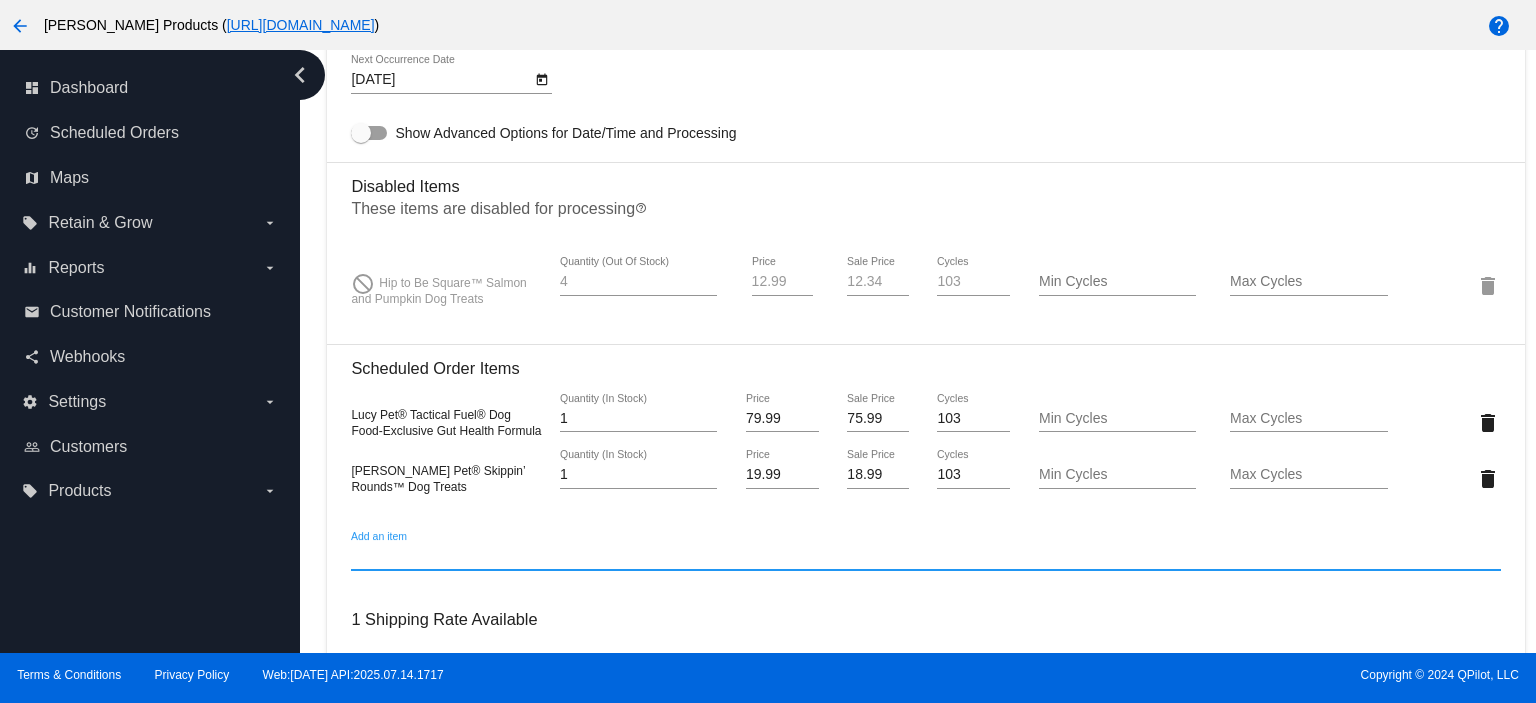 click on "Add an item" at bounding box center [925, 557] 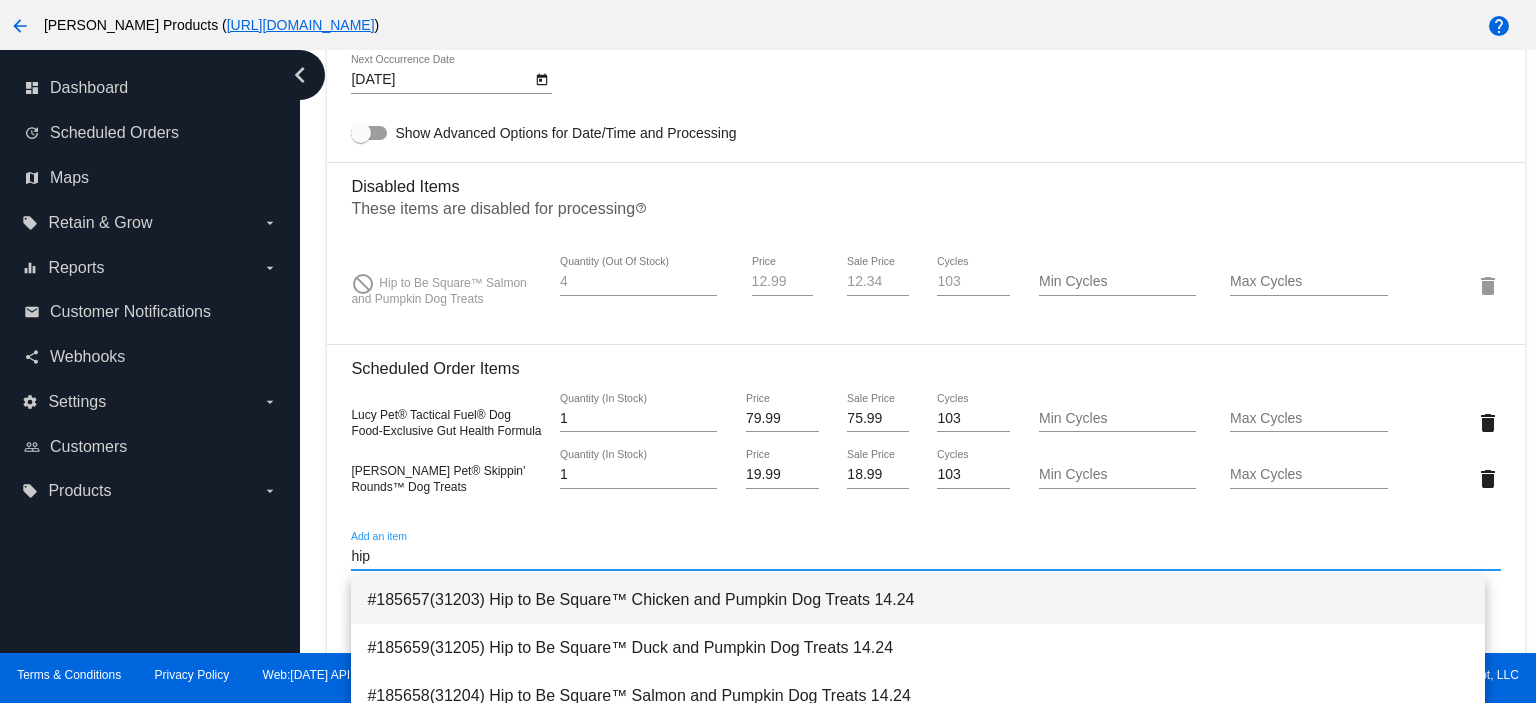 type on "hip" 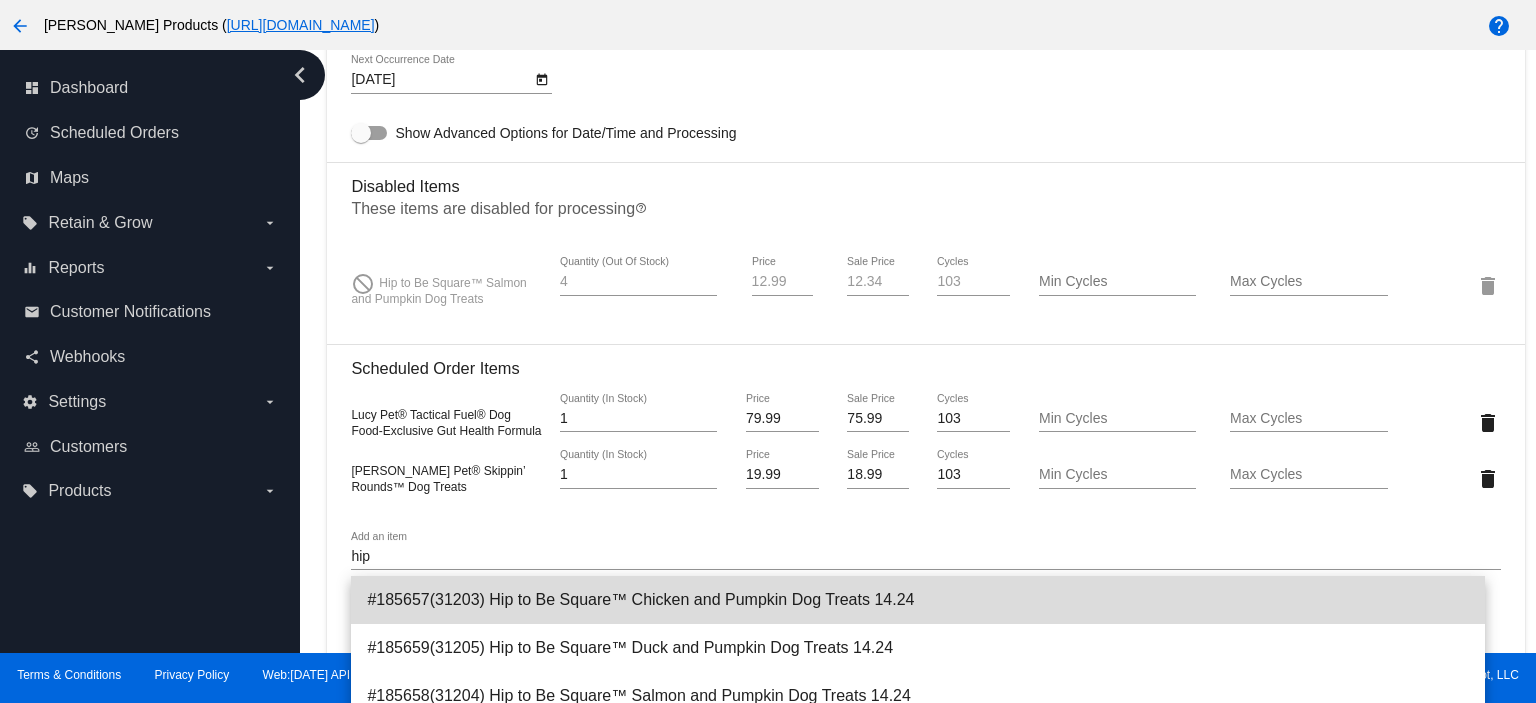 click on "#185657(31203) Hip to Be Square™ Chicken and Pumpkin Dog Treats 14.24" at bounding box center [918, 600] 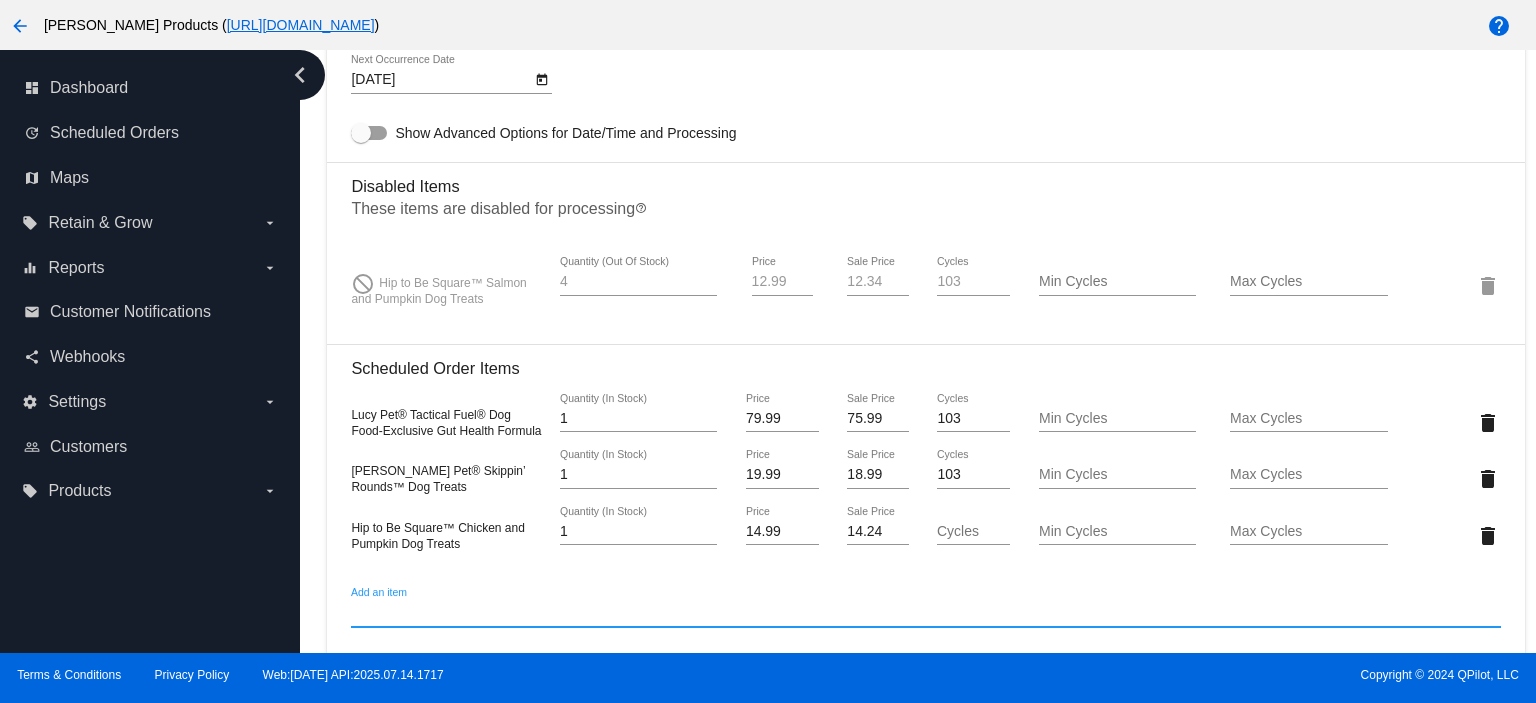 click on "1" at bounding box center [638, 532] 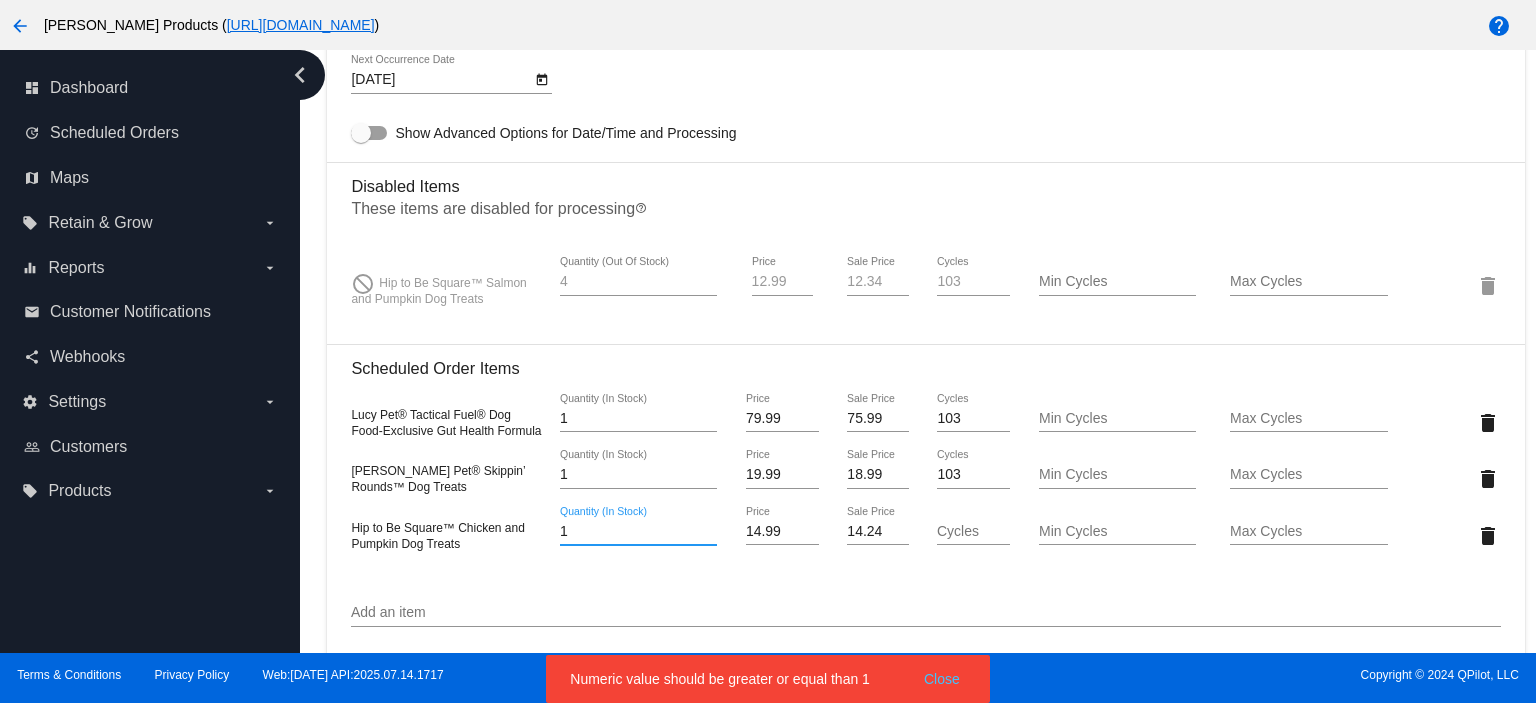 drag, startPoint x: 571, startPoint y: 540, endPoint x: 548, endPoint y: 541, distance: 23.021729 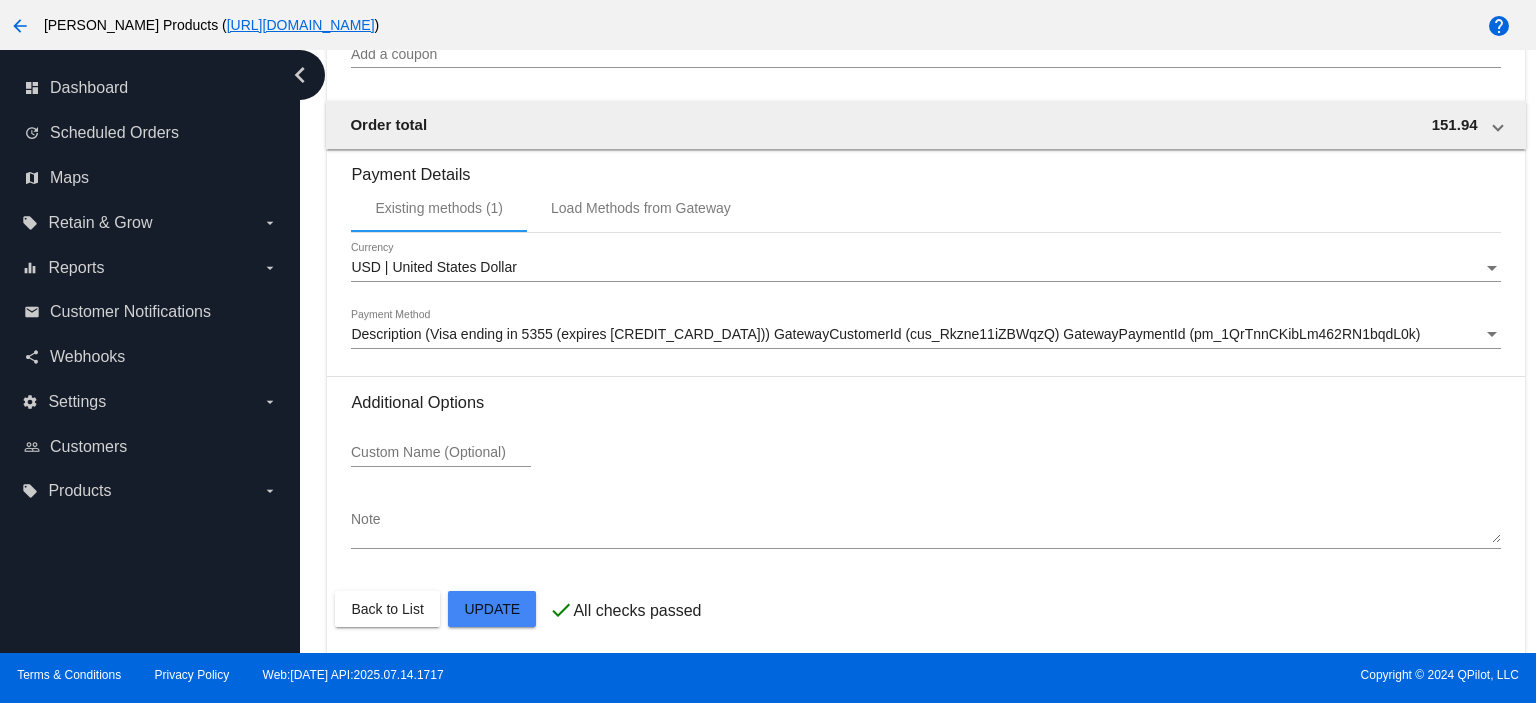 scroll, scrollTop: 2284, scrollLeft: 0, axis: vertical 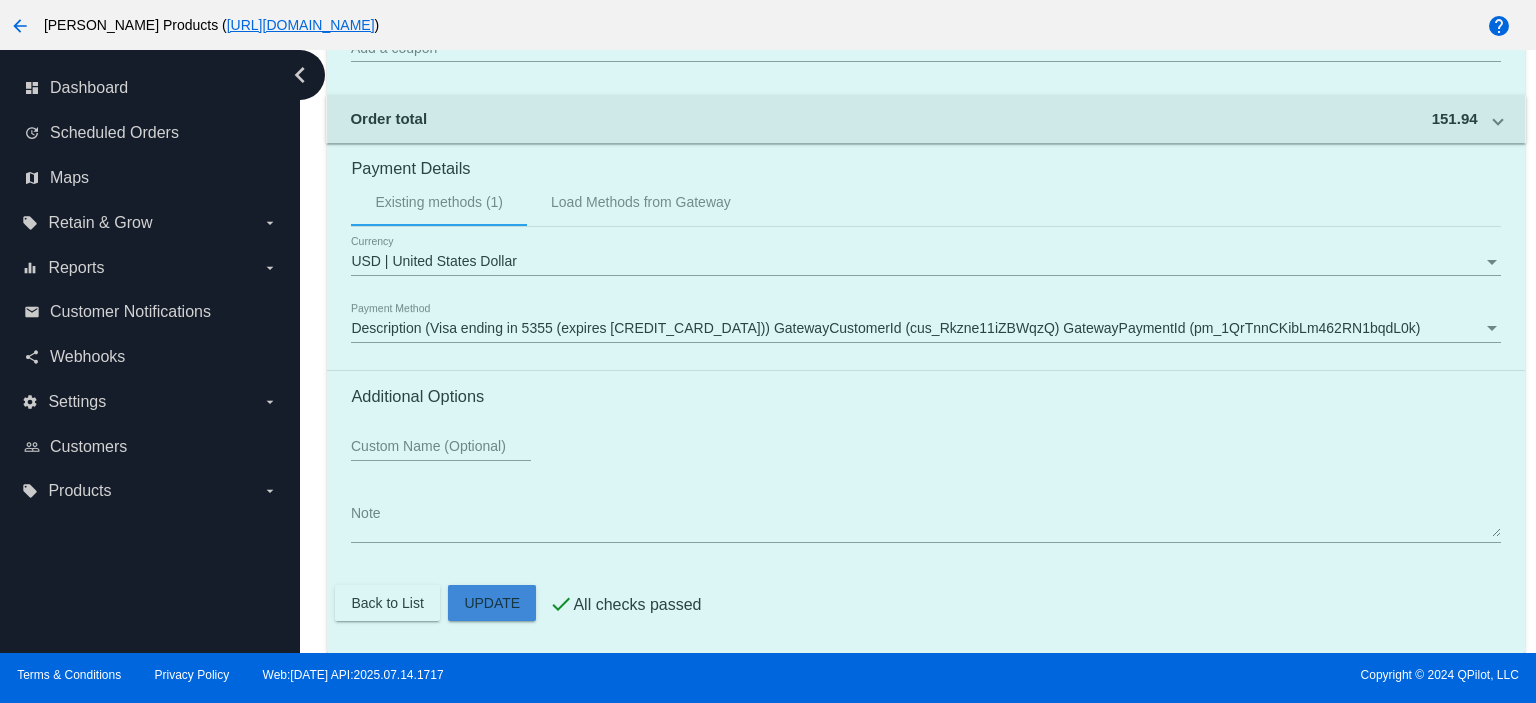 click on "Customer
6358647: [PERSON_NAME]
[EMAIL_ADDRESS][DOMAIN_NAME]
Customer Shipping
Enter Shipping Address Select A Saved Address (0)
[PERSON_NAME]
Shipping First Name
[PERSON_NAME]
Shipping Last Name
[GEOGRAPHIC_DATA] | [GEOGRAPHIC_DATA]
Shipping Country
[STREET_ADDRESS][PERSON_NAME]
[STREET_ADDRESS]
[GEOGRAPHIC_DATA]
[GEOGRAPHIC_DATA] | [US_STATE]
Shipping State
93312-6490
Shipping Postcode
Scheduled Order Details
Frequency:
Every 3 weeks
Active
Status 4 1" 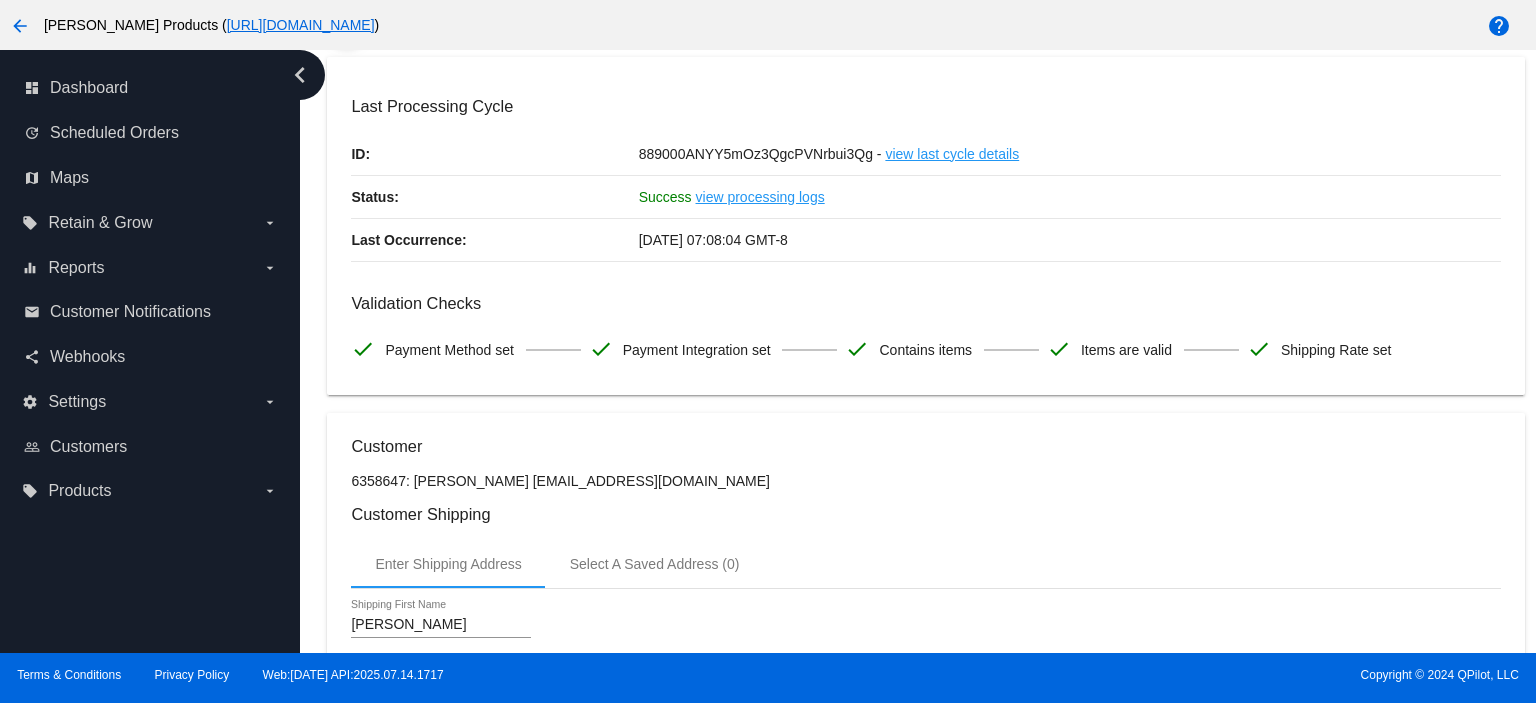 scroll, scrollTop: 0, scrollLeft: 0, axis: both 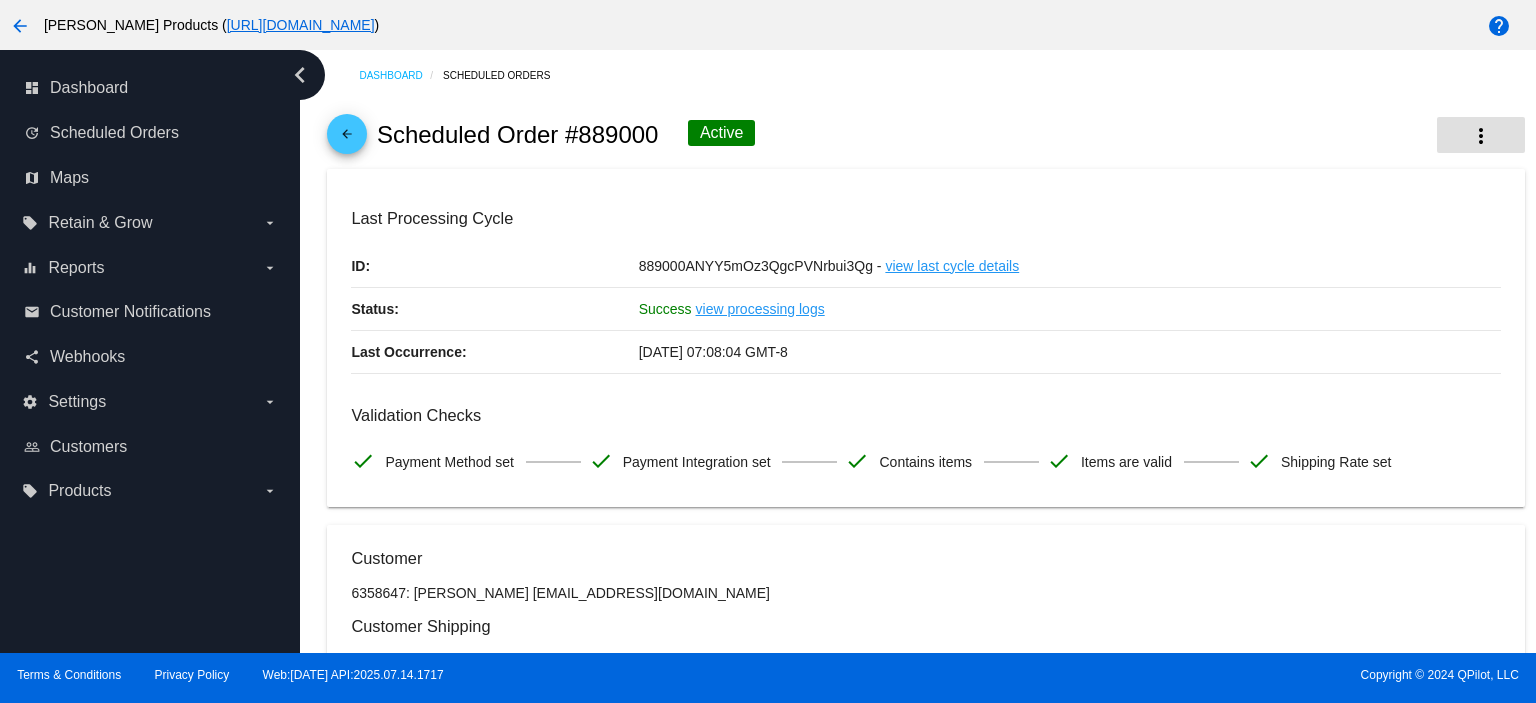 type on "4" 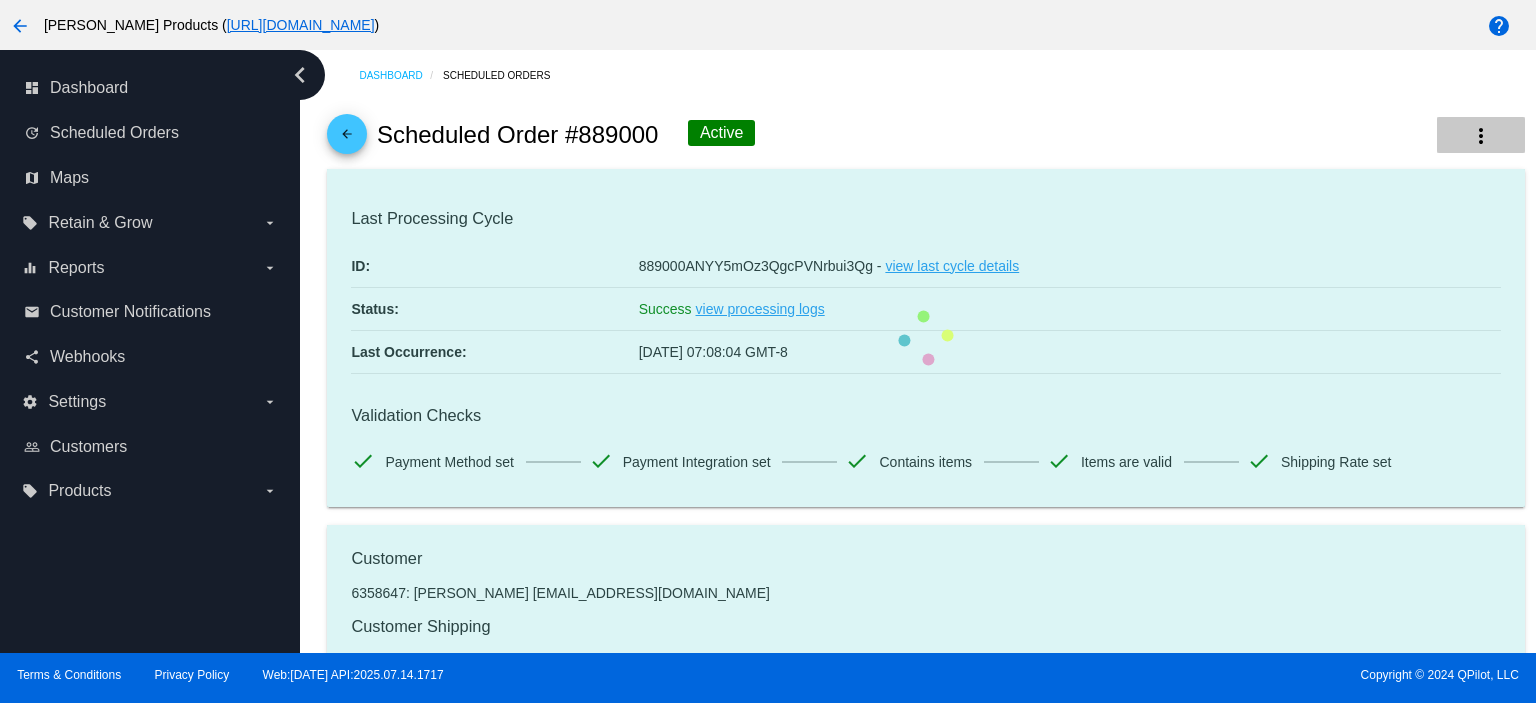click on "more_vert" 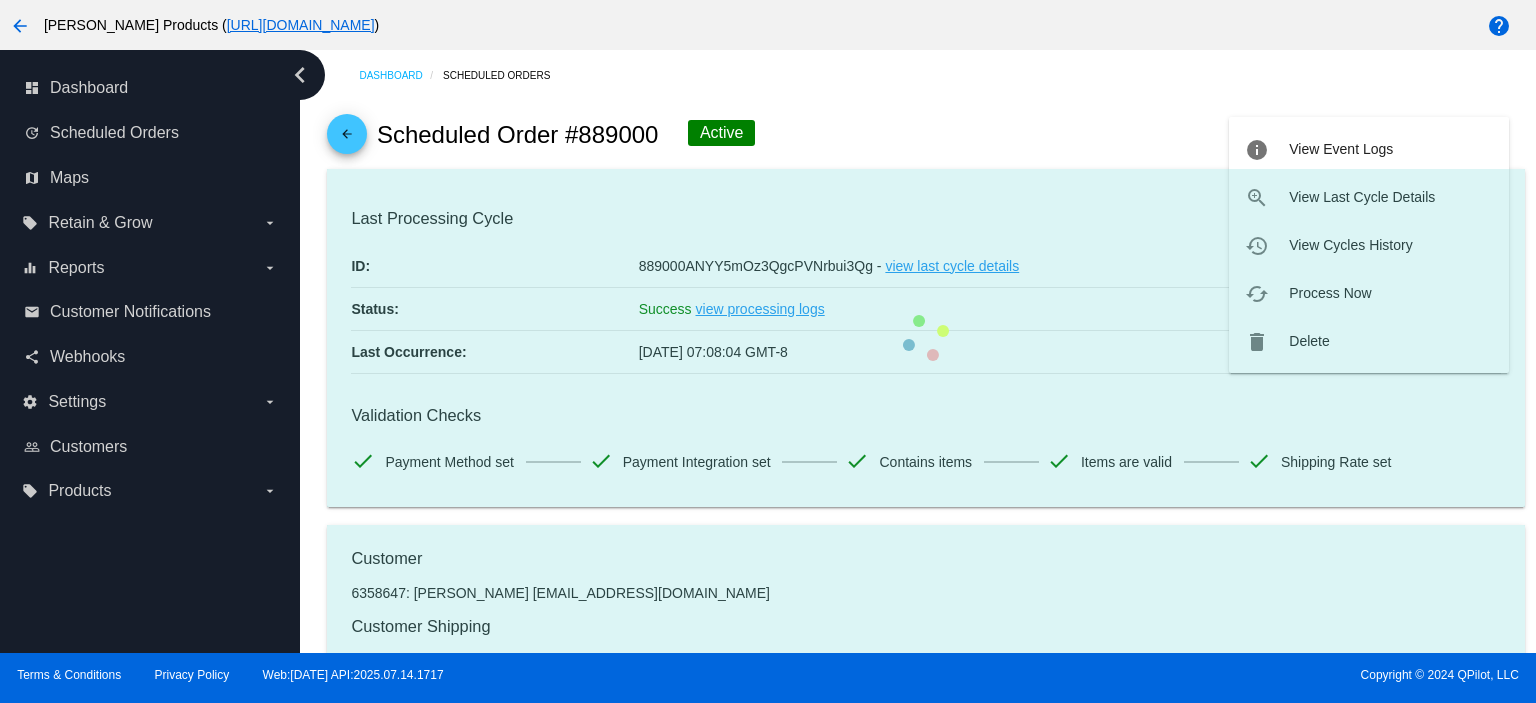click on "Last Processing Cycle
ID:
889000ANYY5mOz3QgcPVNrbui3Qg -
view last cycle details
Status:
Success
view processing logs
Last Occurrence:
[DATE] 07:08:04 GMT-8
Validation Checks
check
Payment Method set
check
Payment Integration set
check
Contains items
check" 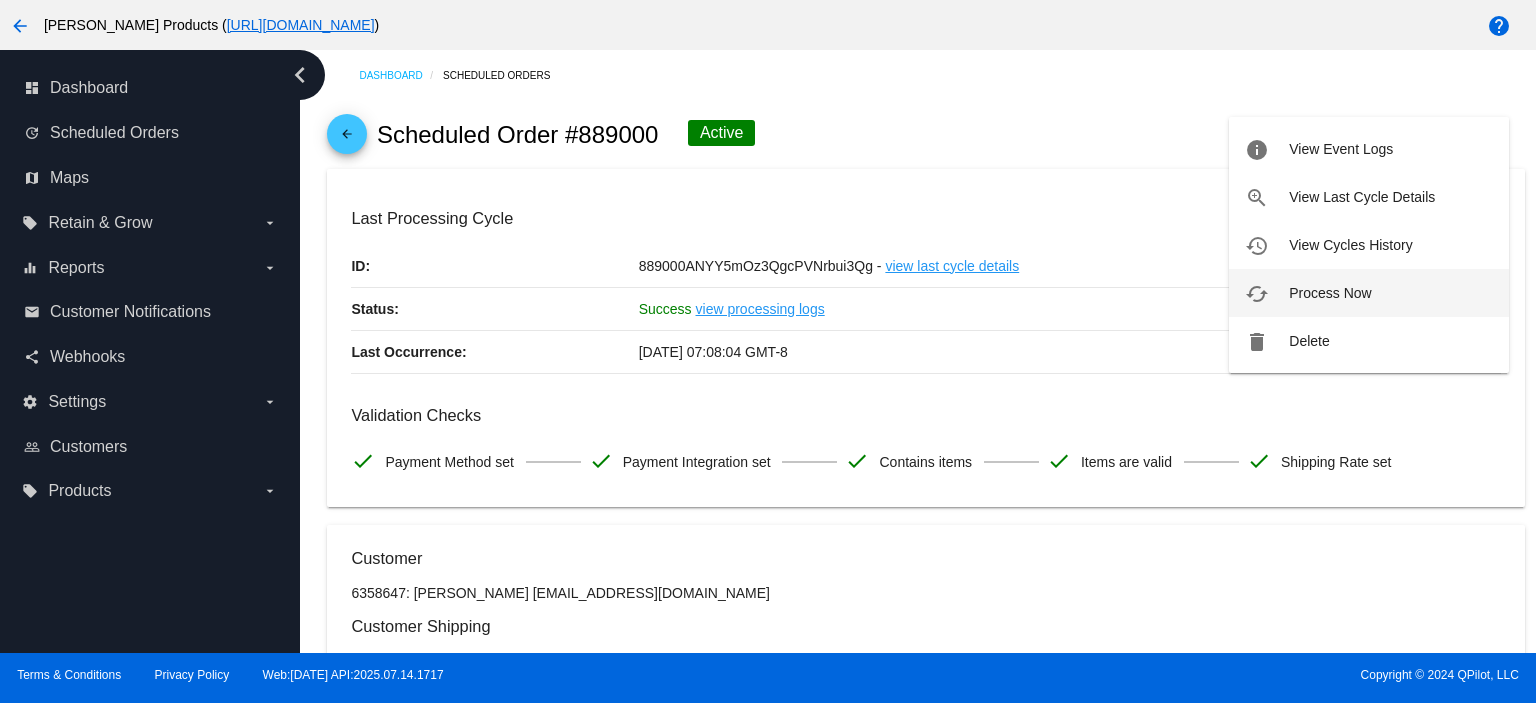 click on "Process Now" at bounding box center (1330, 293) 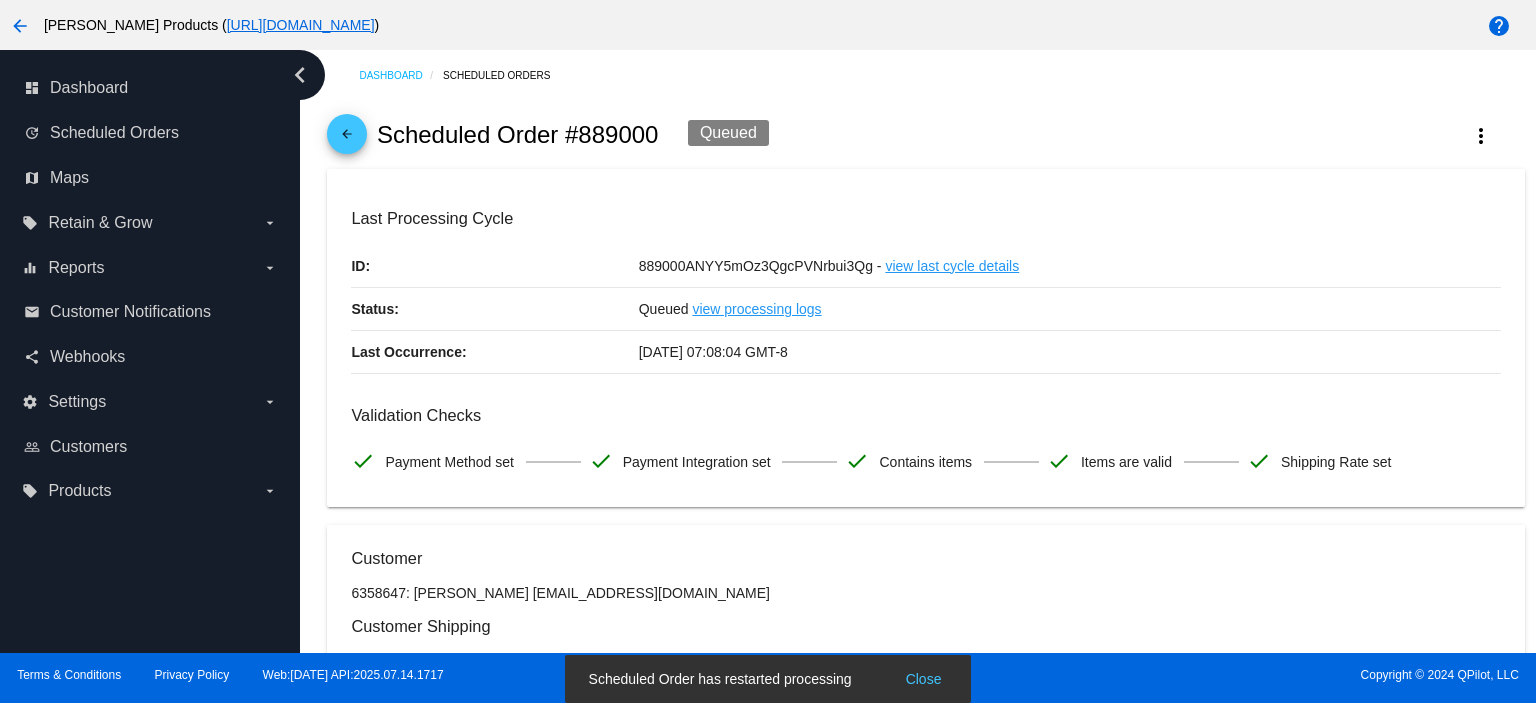 click on "arrow_back" 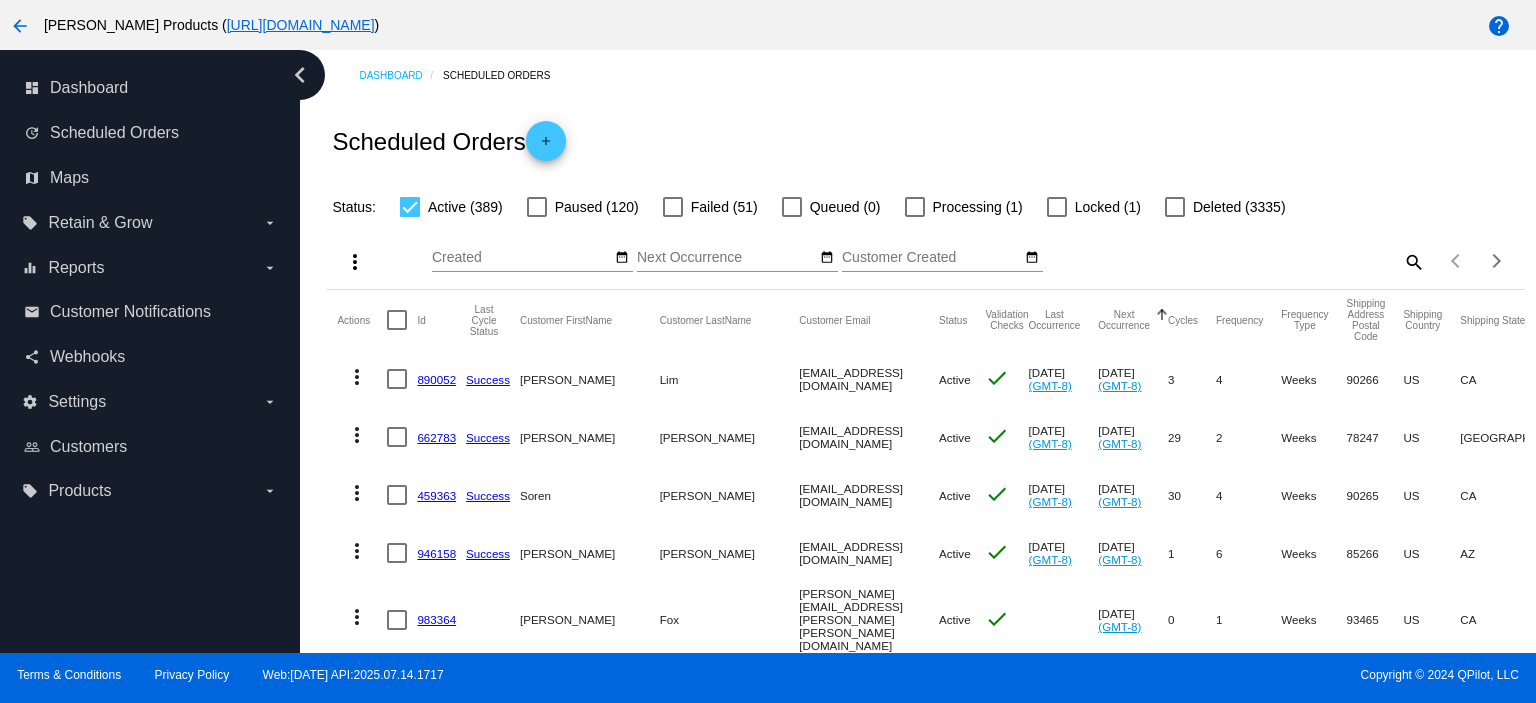 click on "890052" 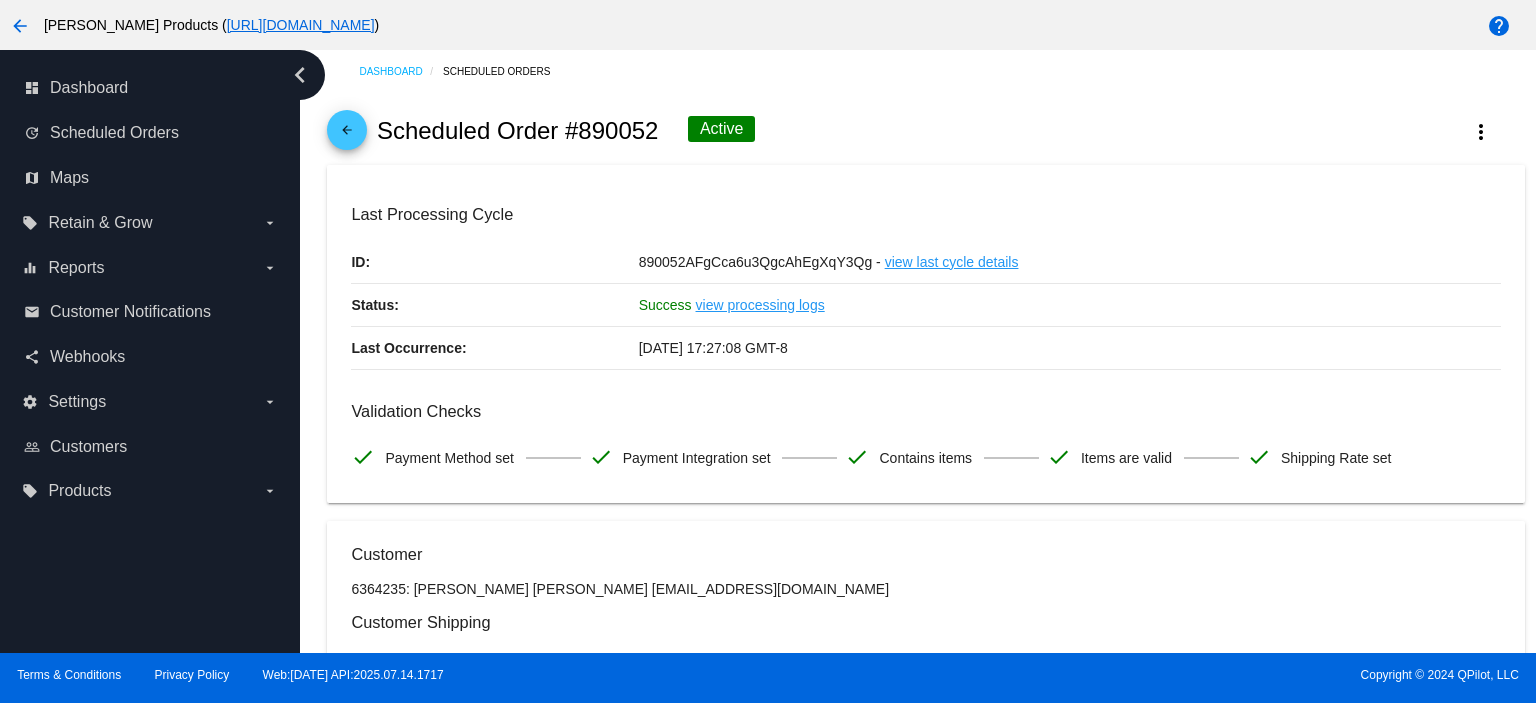 scroll, scrollTop: 0, scrollLeft: 0, axis: both 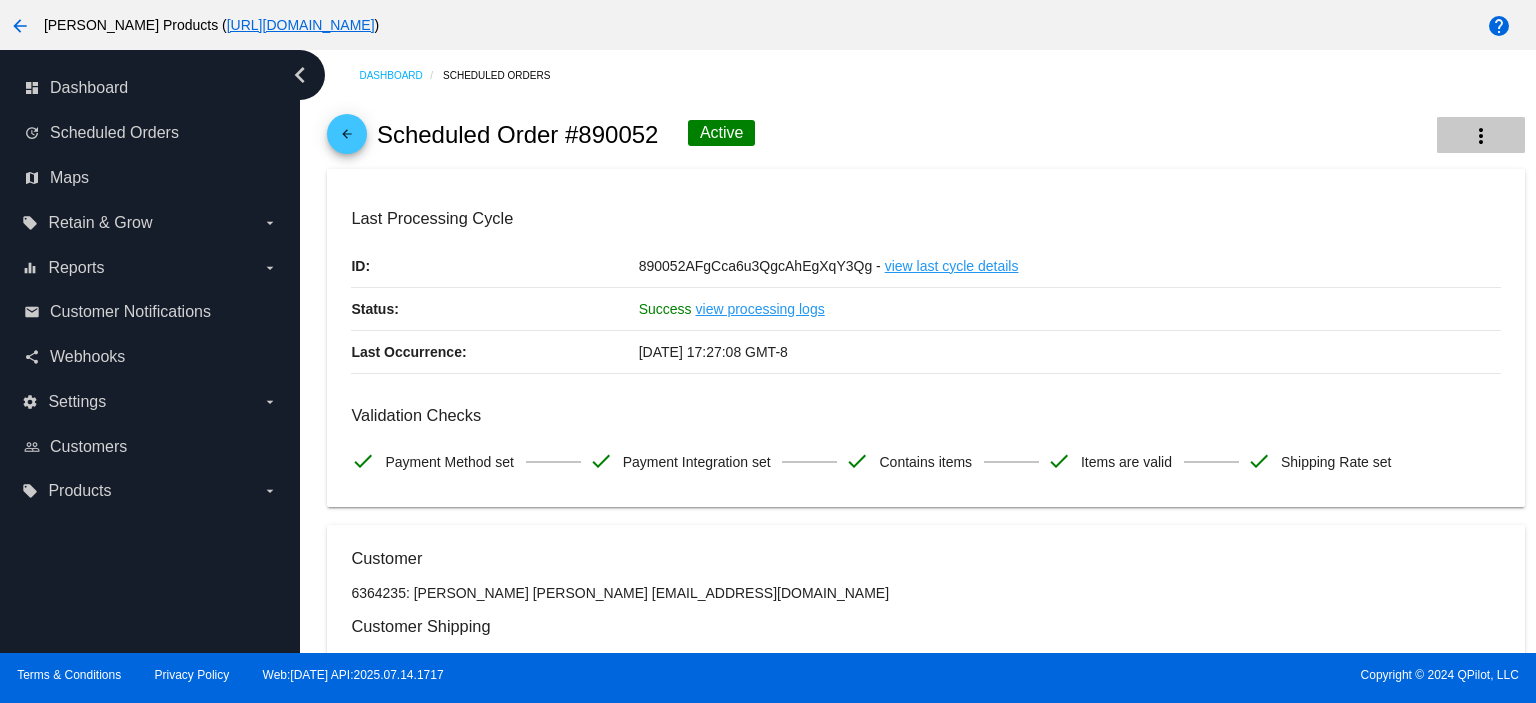 click on "more_vert" 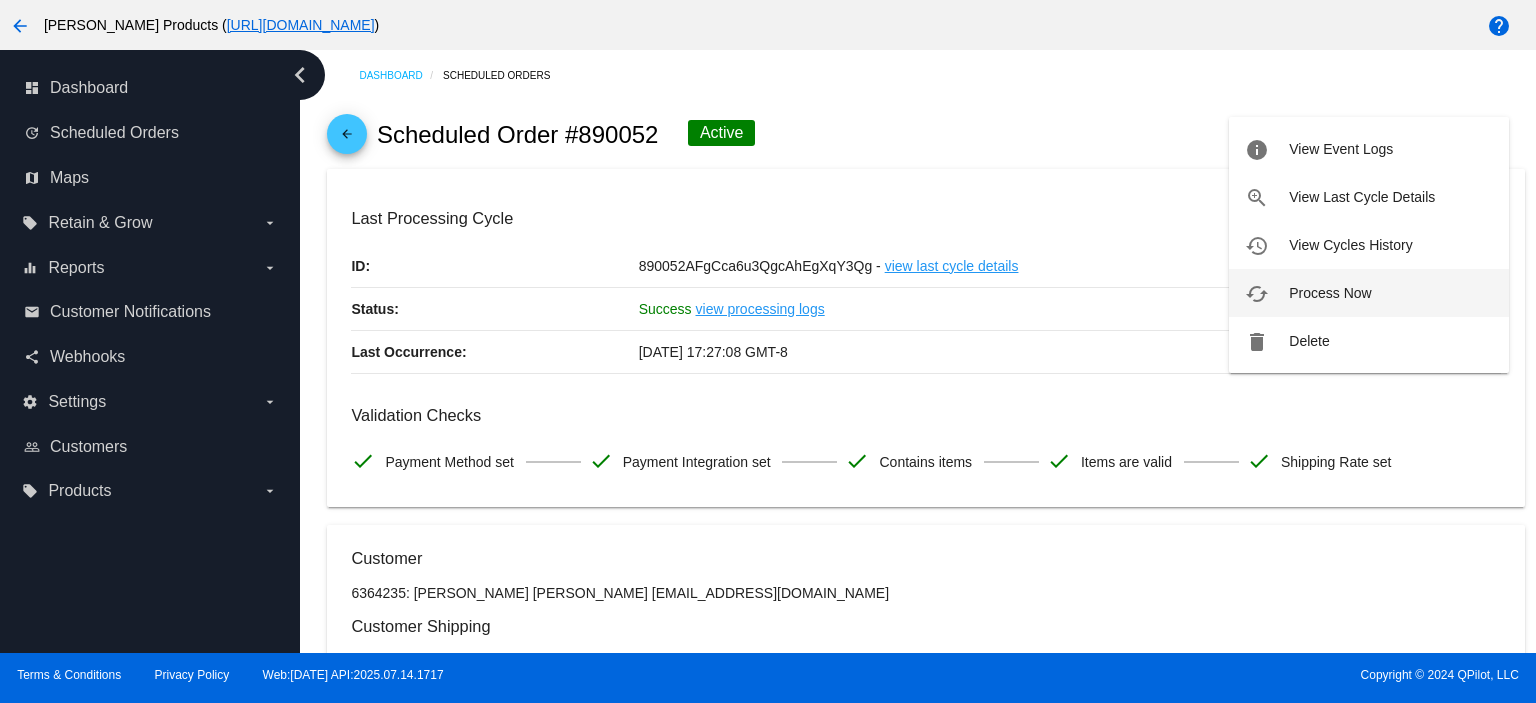 click on "cached
Process Now" at bounding box center [1369, 293] 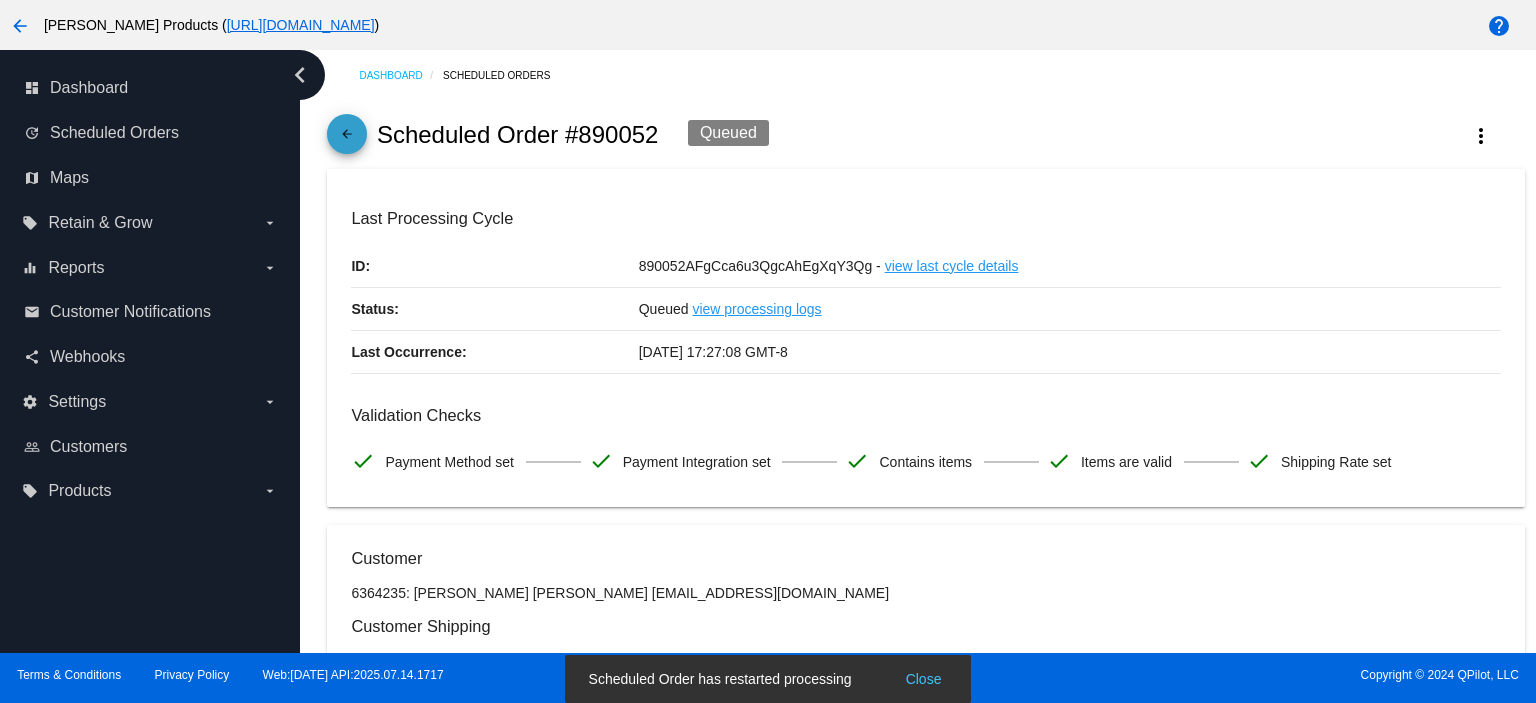 click on "arrow_back" 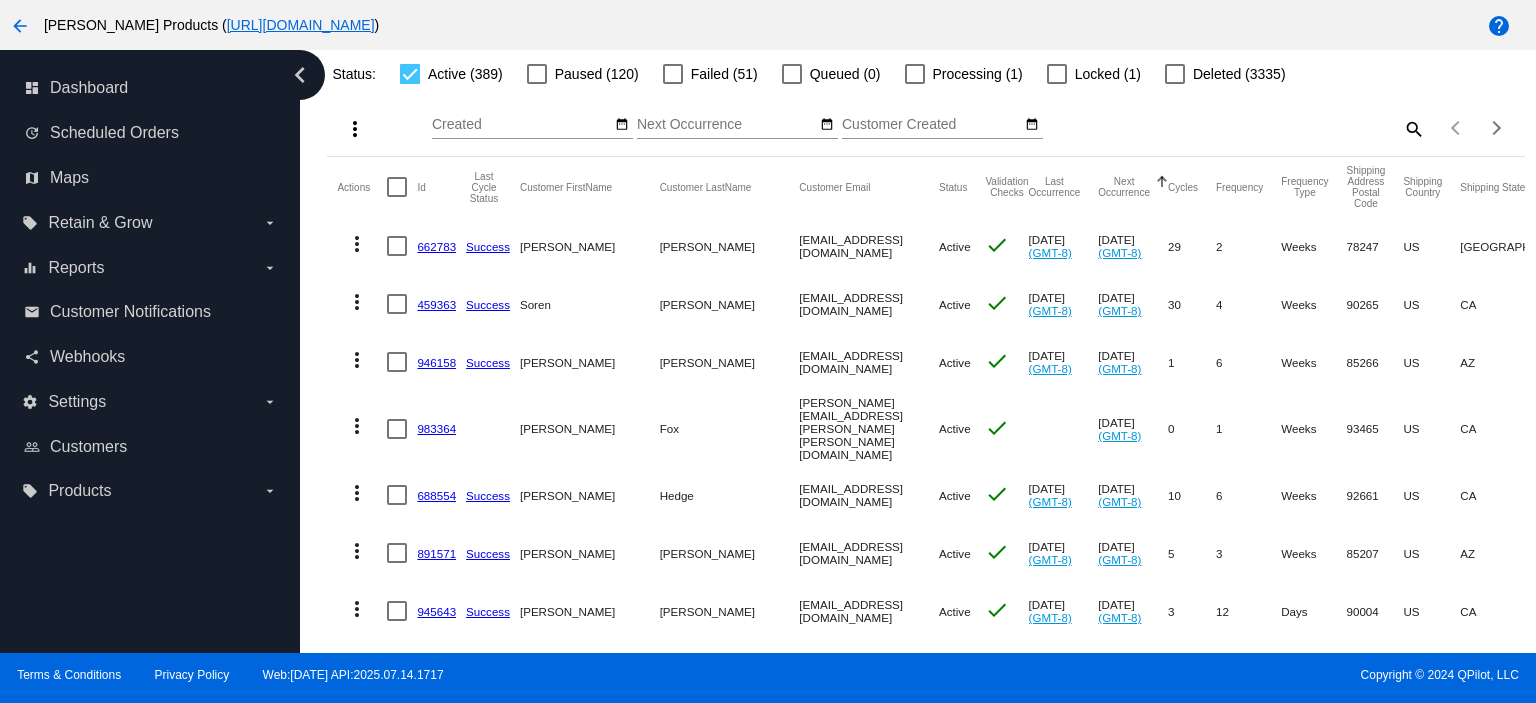 scroll, scrollTop: 0, scrollLeft: 0, axis: both 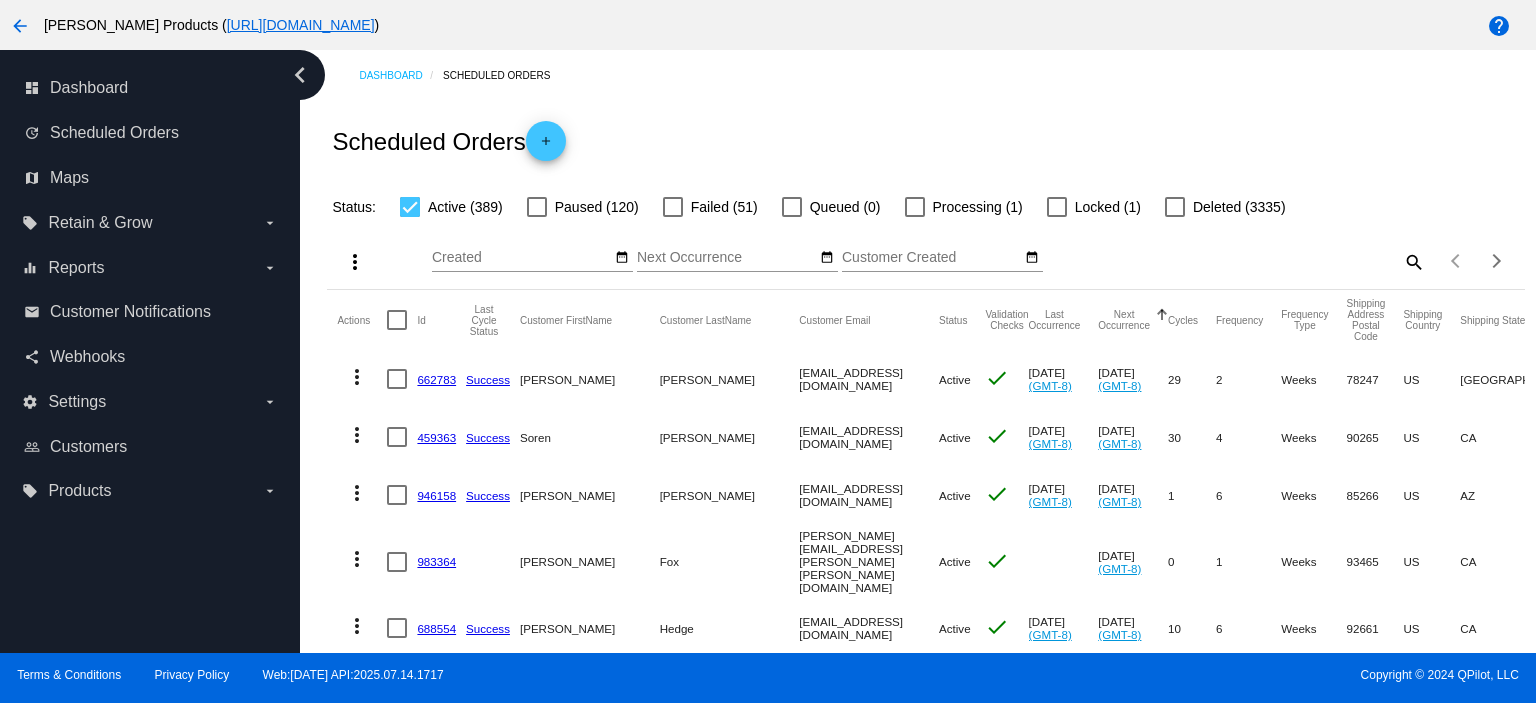 click on "search" 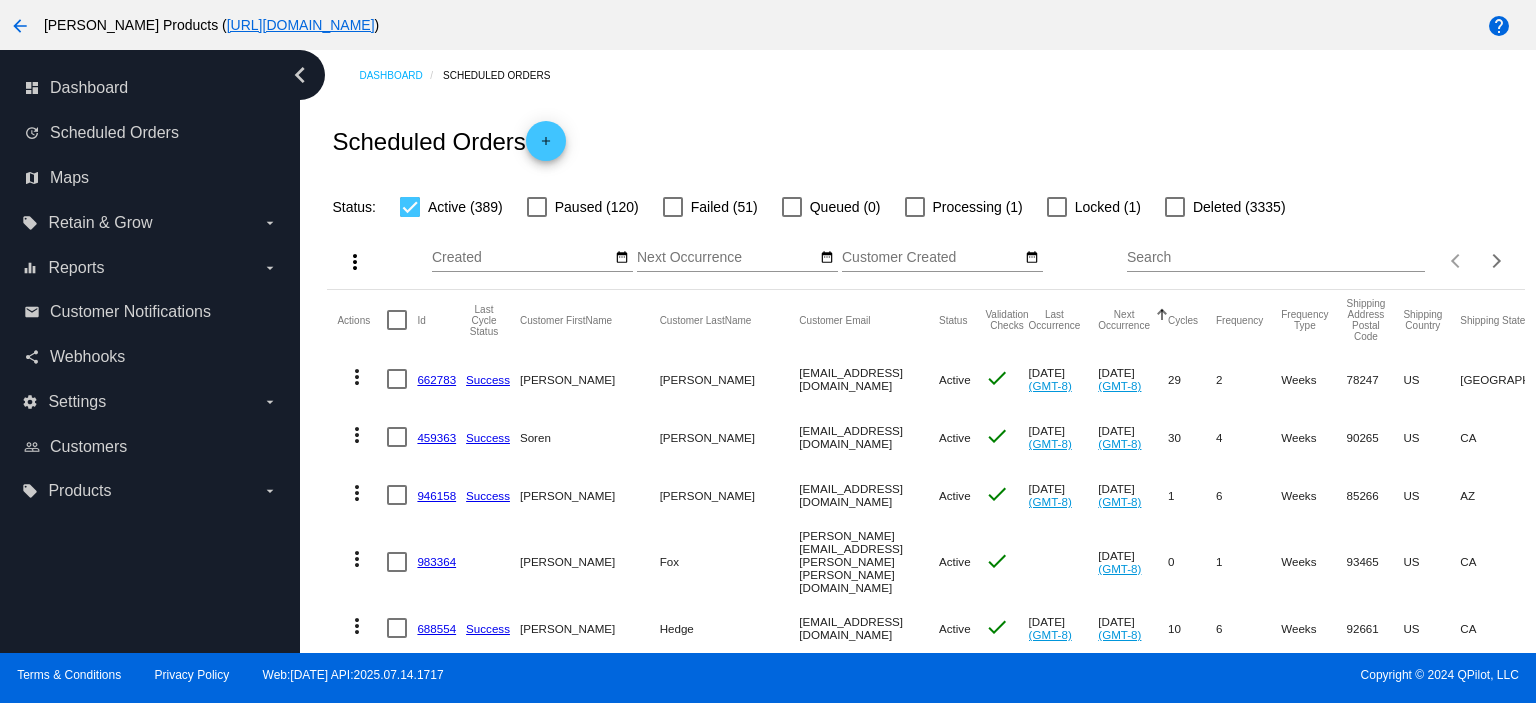click on "Search" at bounding box center [1276, 258] 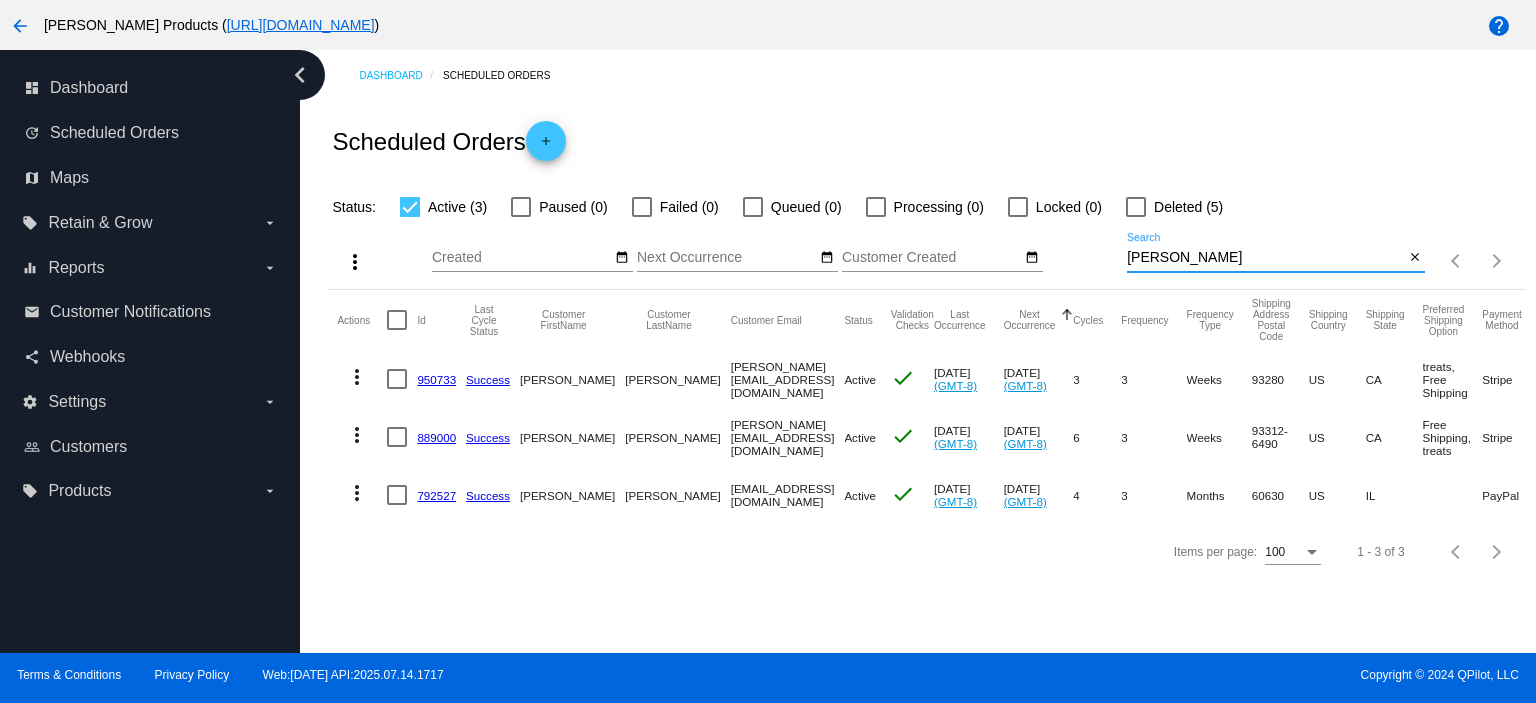 type on "[PERSON_NAME][EMAIL_ADDRESS][DOMAIN_NAME]" 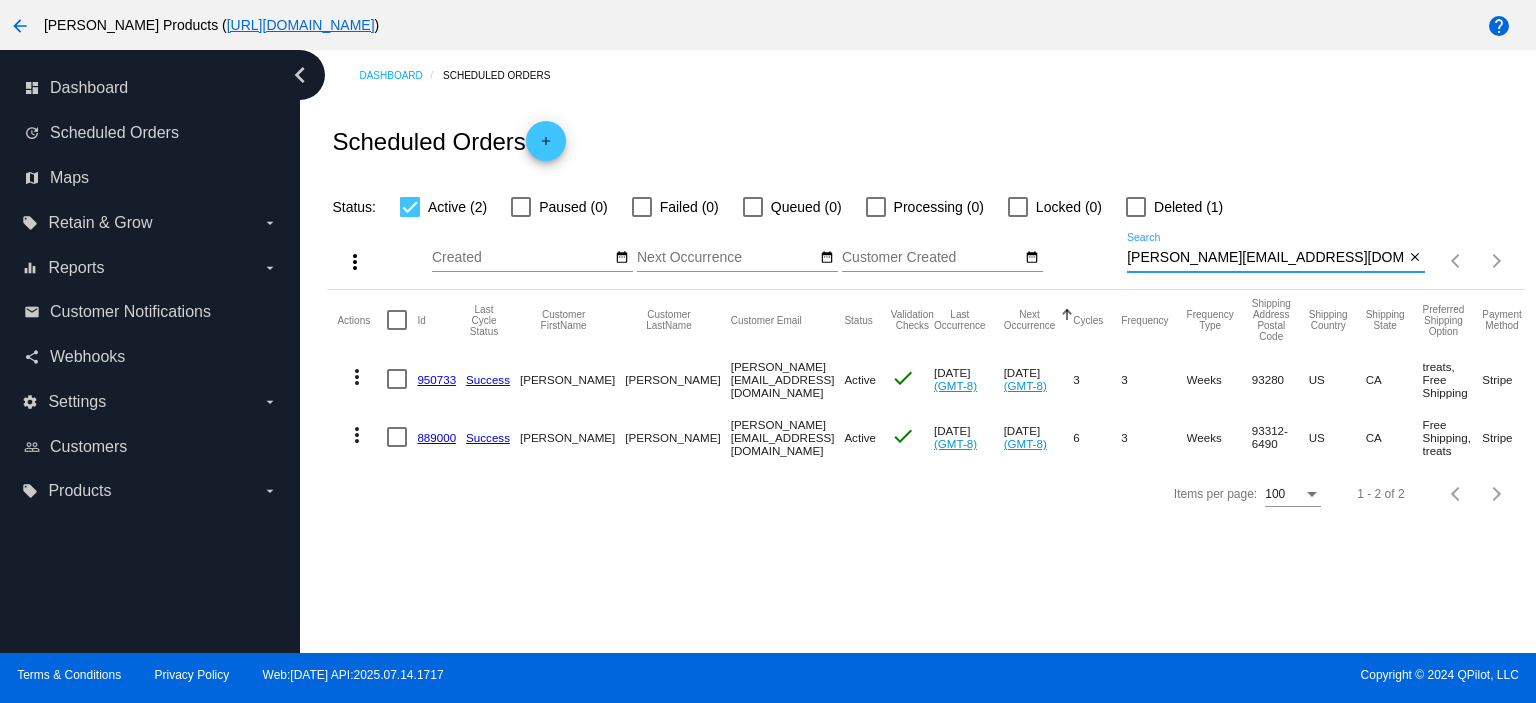 click on "889000" 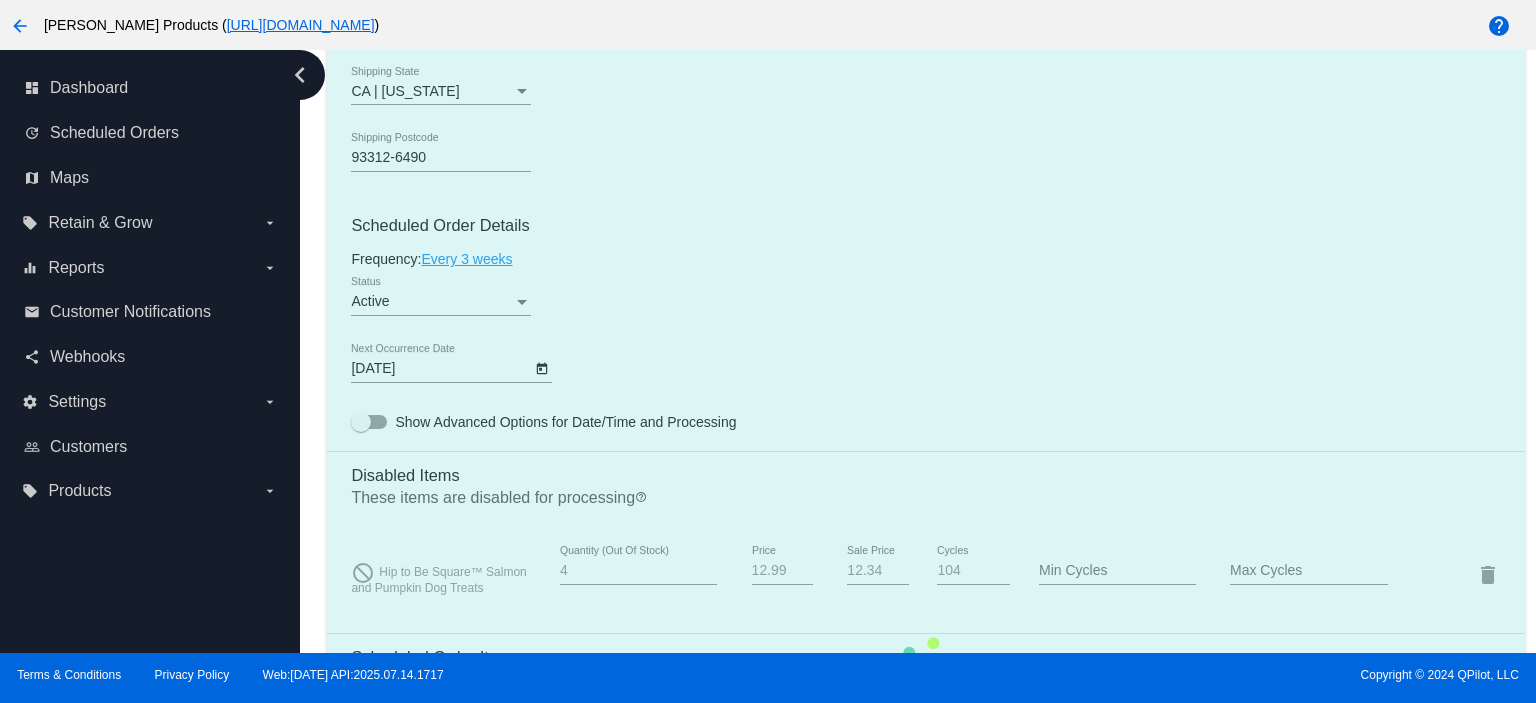 scroll, scrollTop: 1466, scrollLeft: 0, axis: vertical 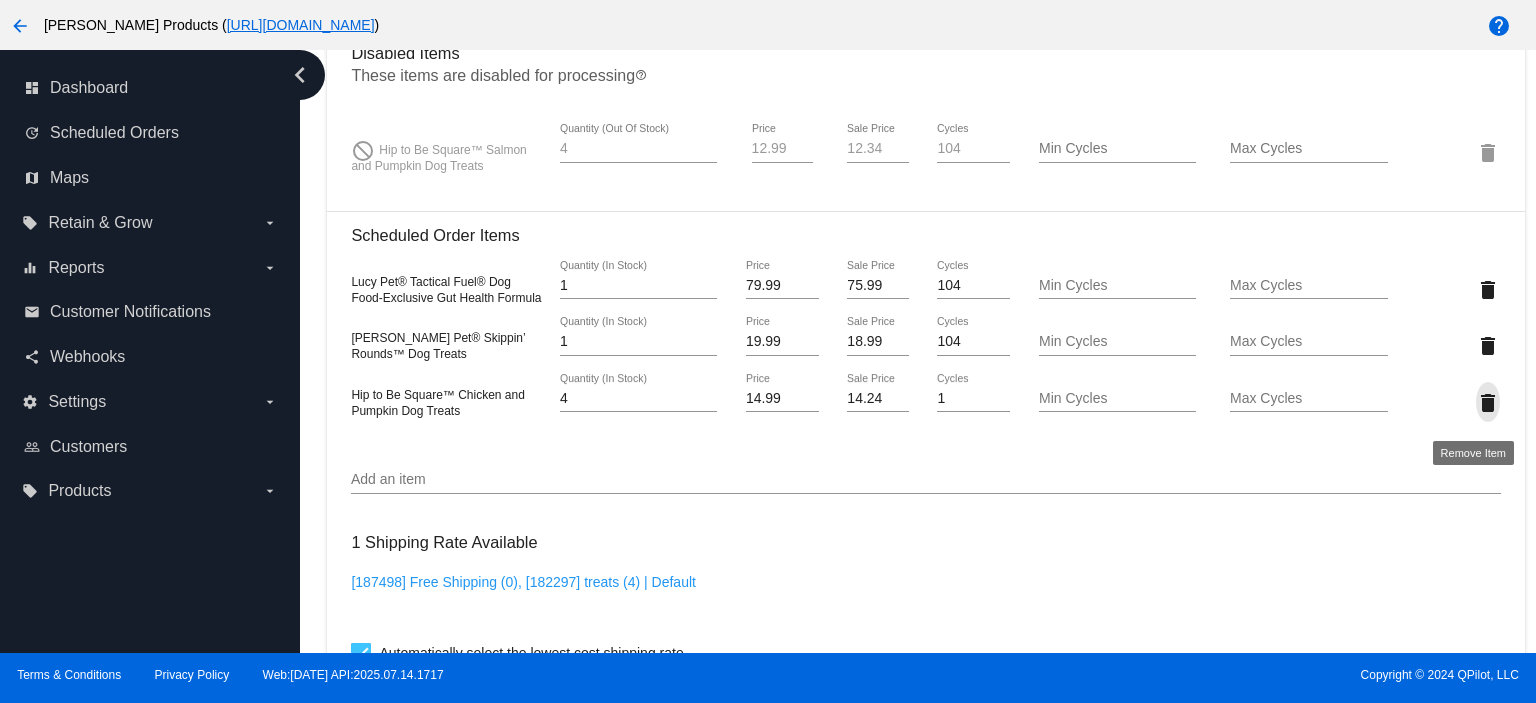 click on "delete" 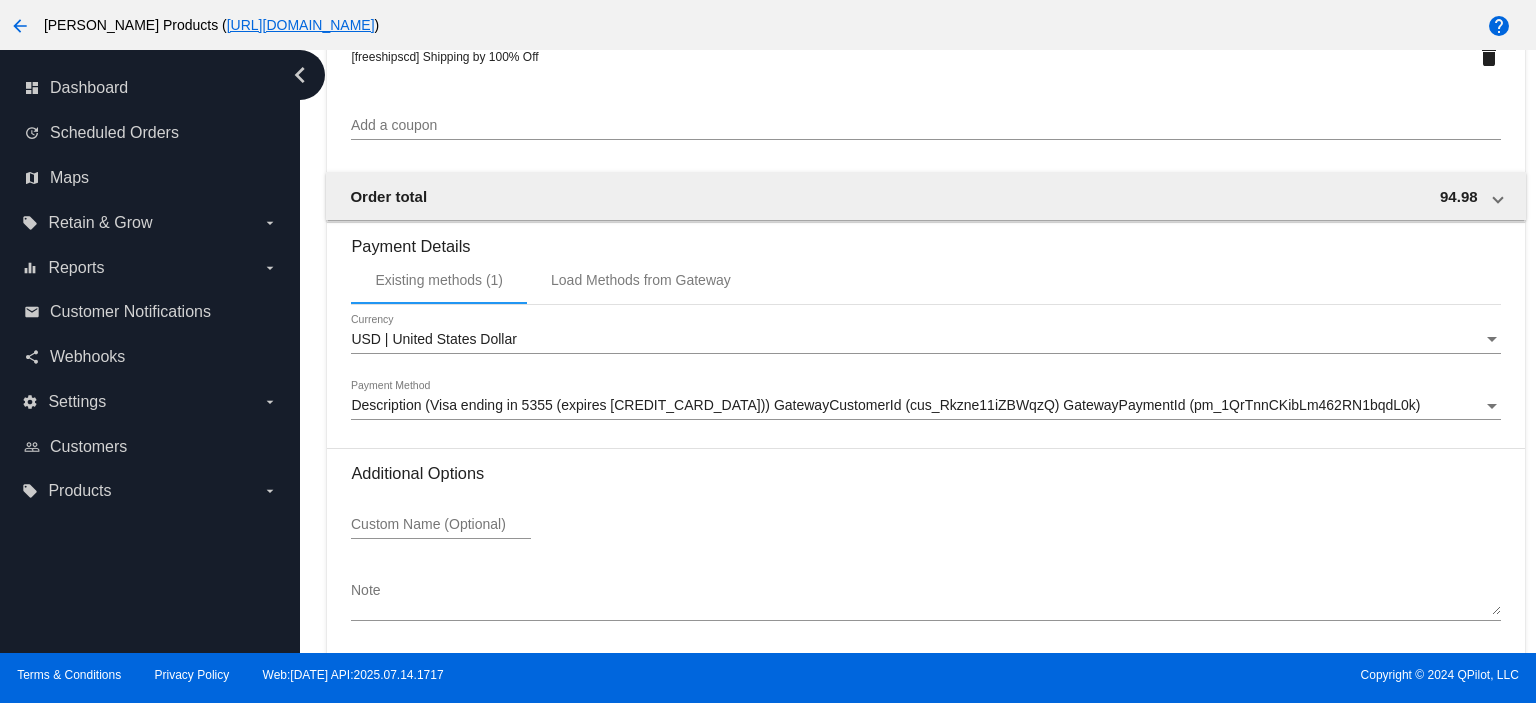 scroll, scrollTop: 2228, scrollLeft: 0, axis: vertical 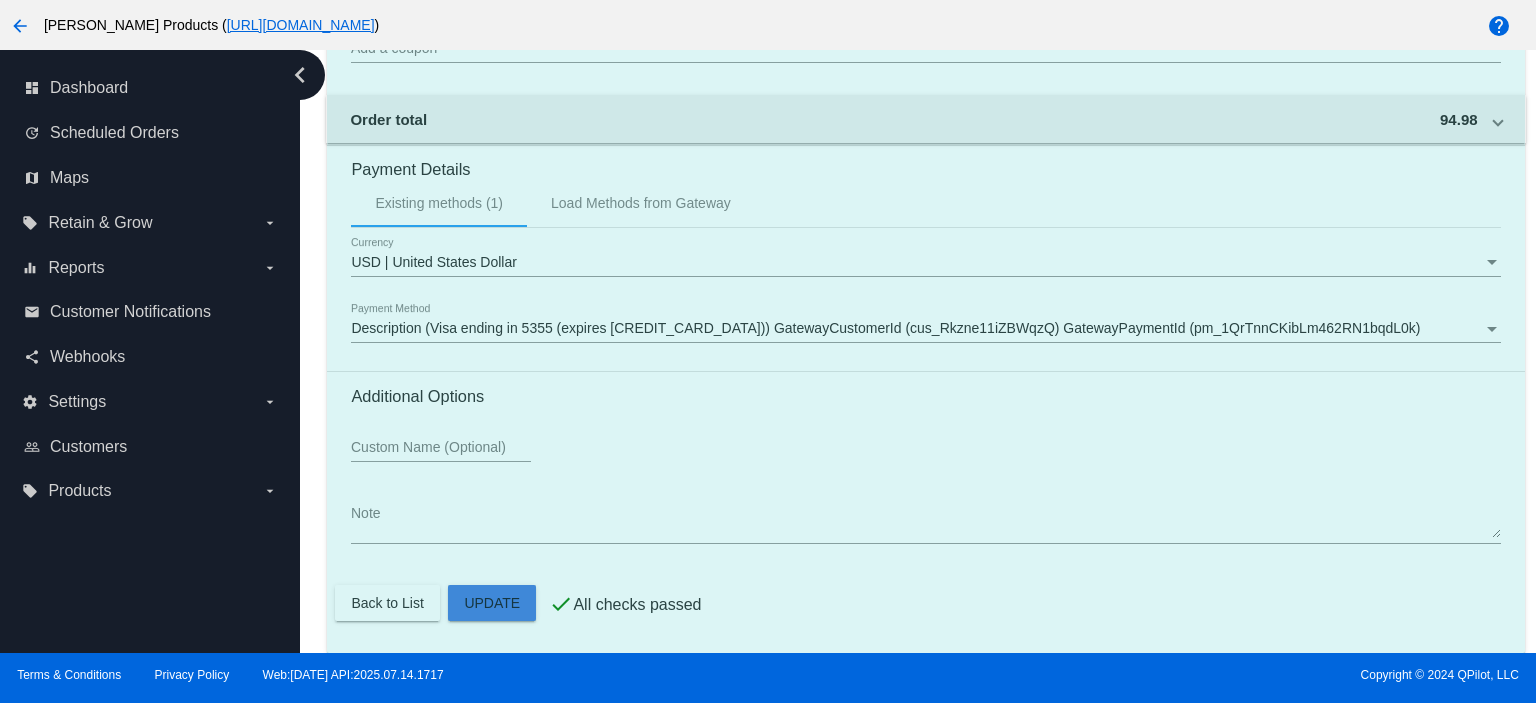 click on "Customer
6358647: [PERSON_NAME]
[EMAIL_ADDRESS][DOMAIN_NAME]
Customer Shipping
Enter Shipping Address Select A Saved Address (0)
[PERSON_NAME]
Shipping First Name
[PERSON_NAME]
Shipping Last Name
[GEOGRAPHIC_DATA] | [GEOGRAPHIC_DATA]
Shipping Country
[STREET_ADDRESS][PERSON_NAME]
[STREET_ADDRESS]
[GEOGRAPHIC_DATA]
[GEOGRAPHIC_DATA] | [US_STATE]
Shipping State
93312-6490
Shipping Postcode
Scheduled Order Details
Frequency:
Every 3 weeks
Active
Status 4 1" 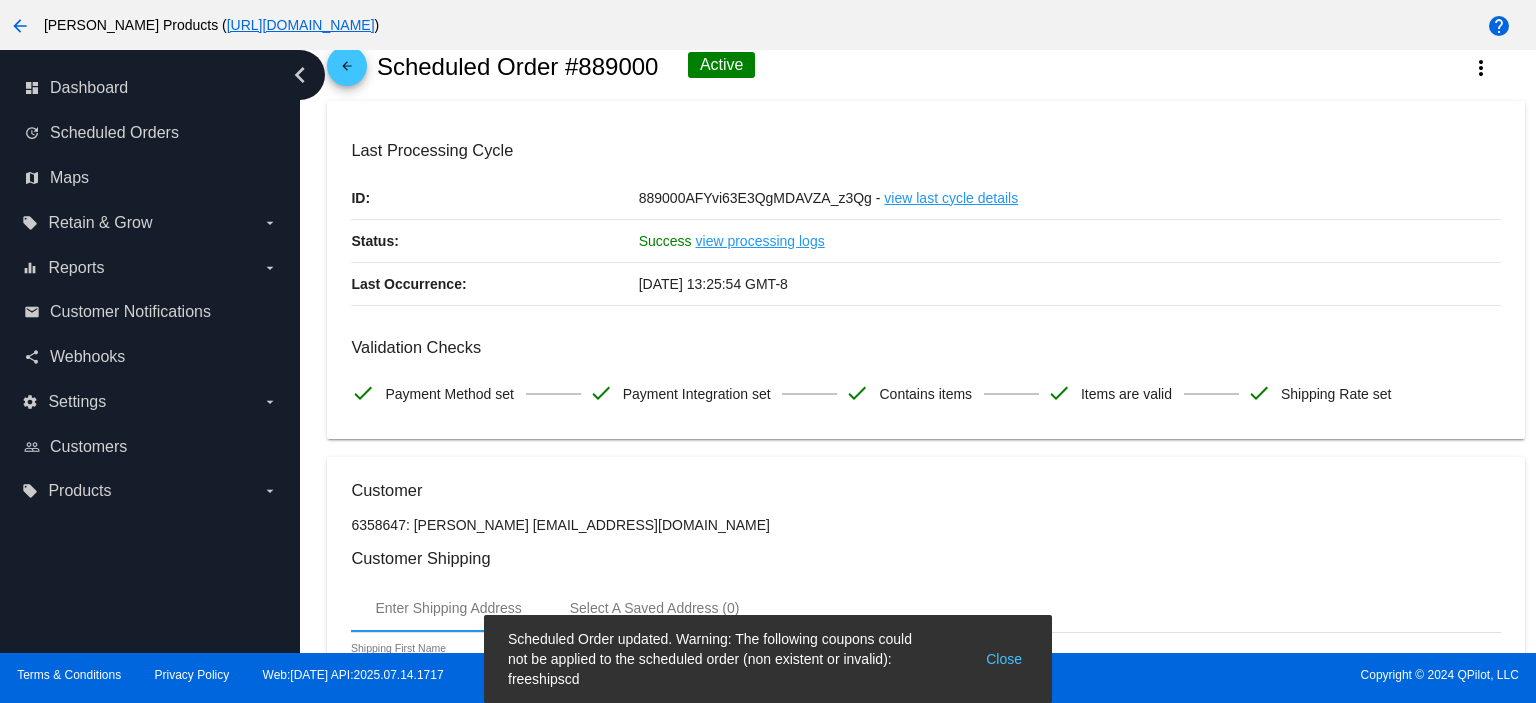 scroll, scrollTop: 0, scrollLeft: 0, axis: both 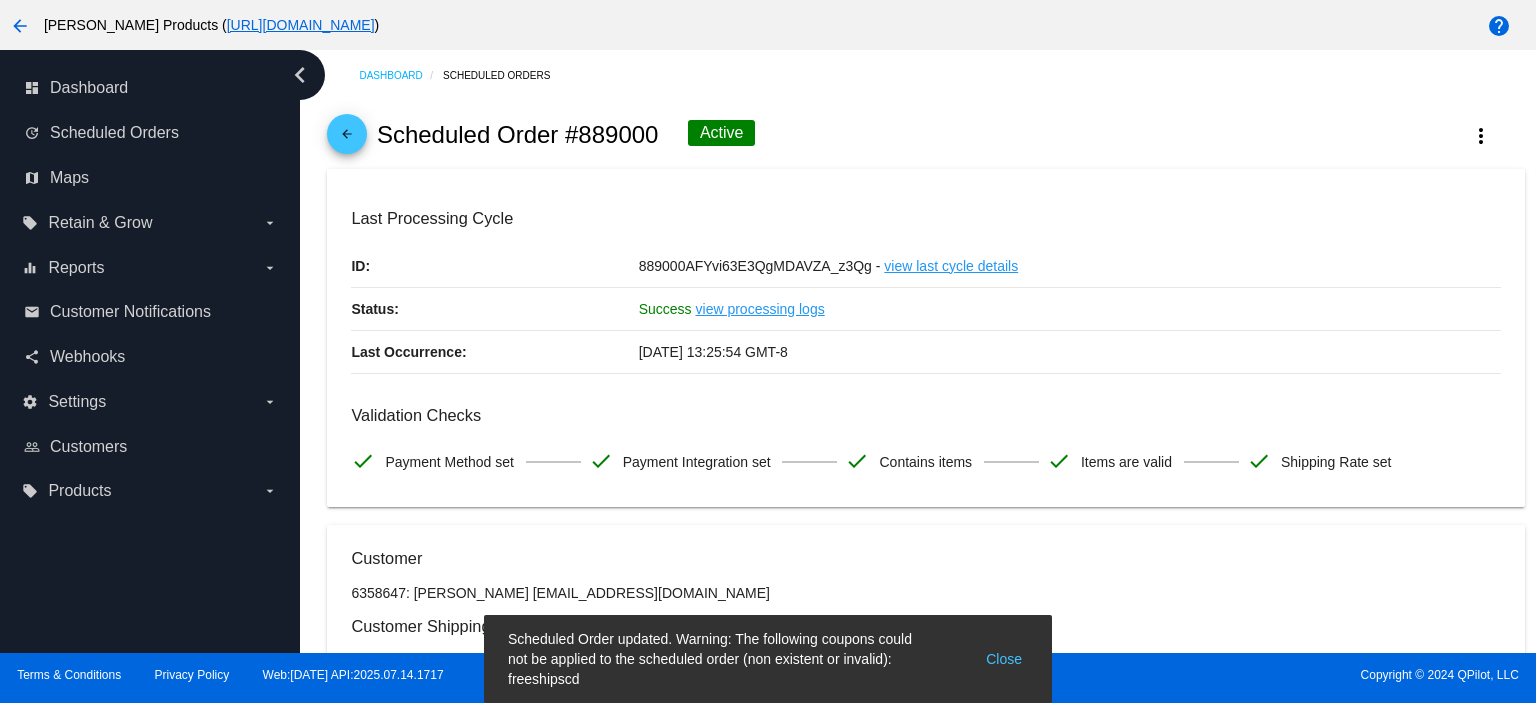 click on "arrow_back" 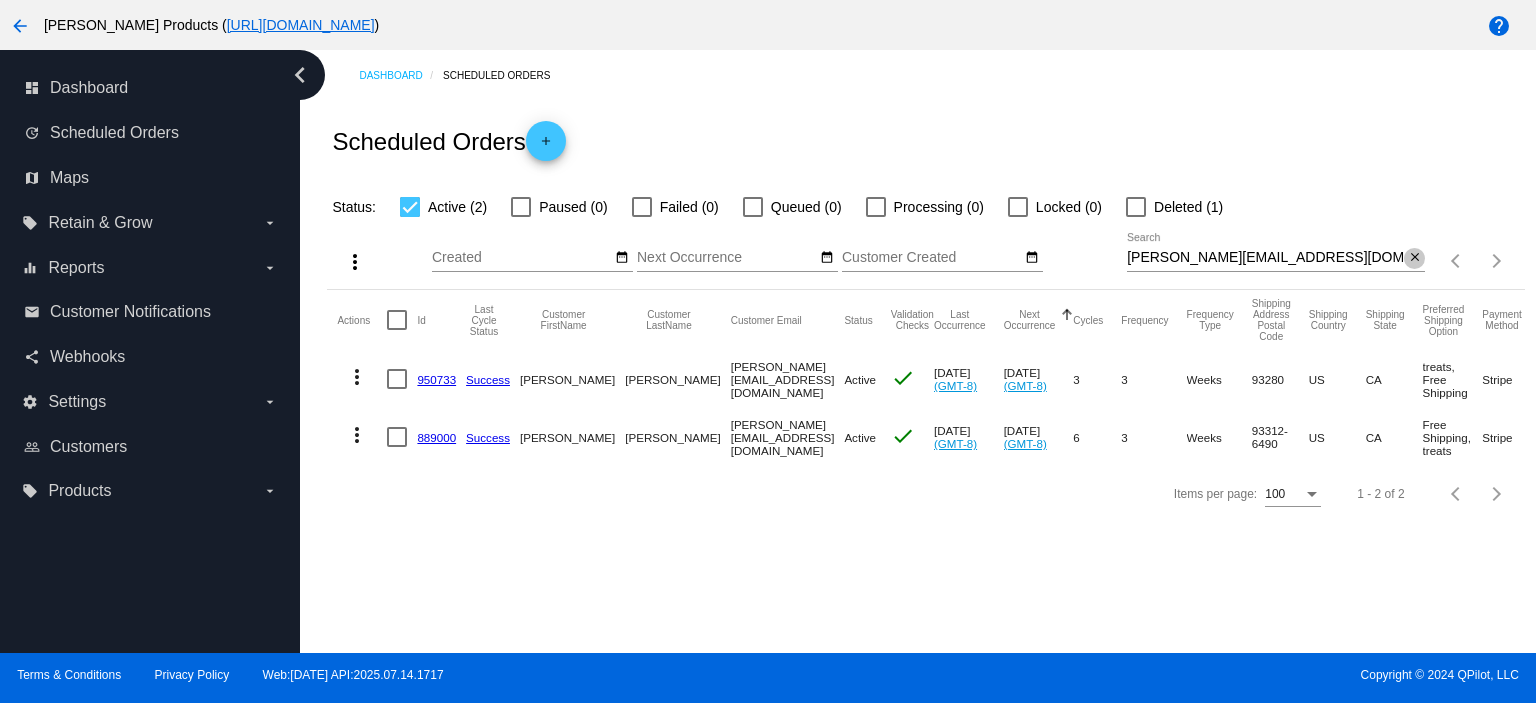 click on "close" 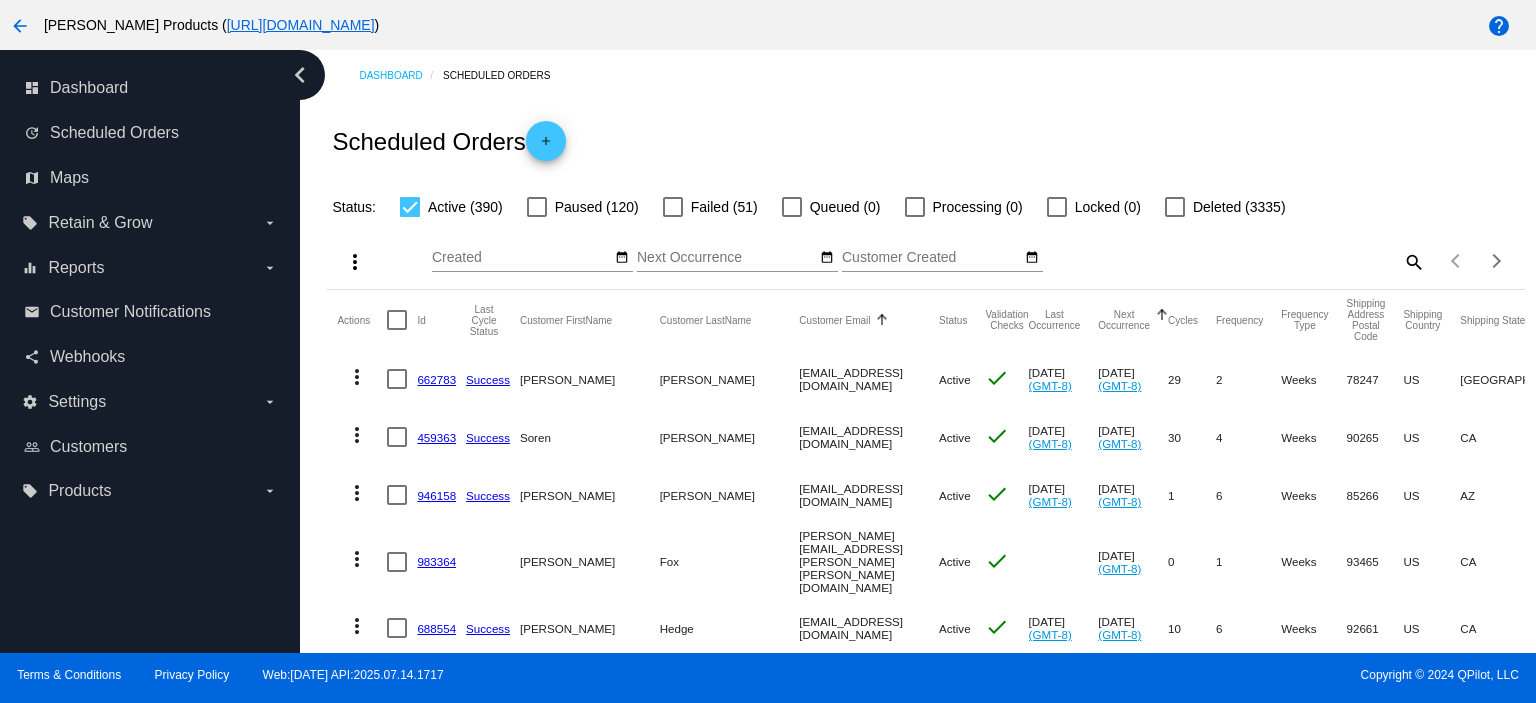 scroll, scrollTop: 0, scrollLeft: 0, axis: both 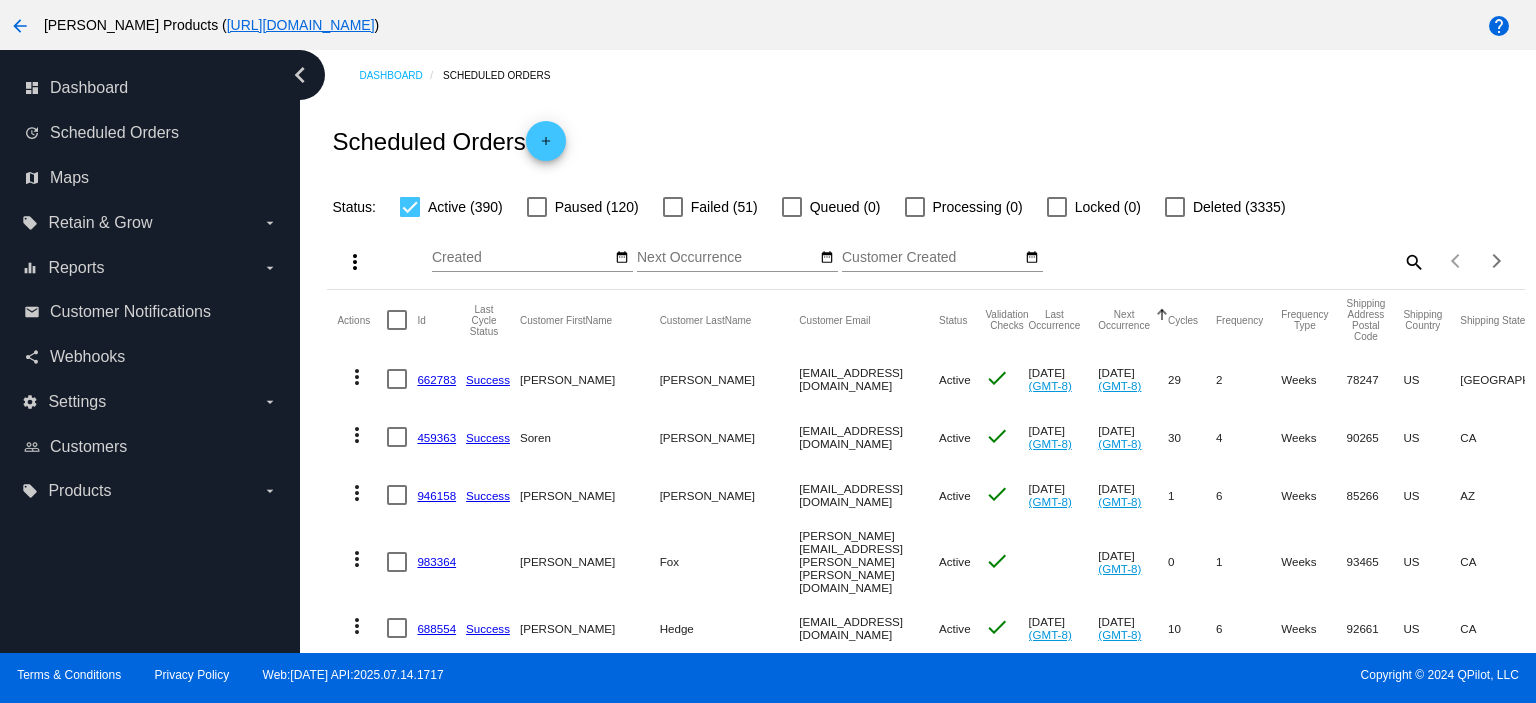 click on "search" 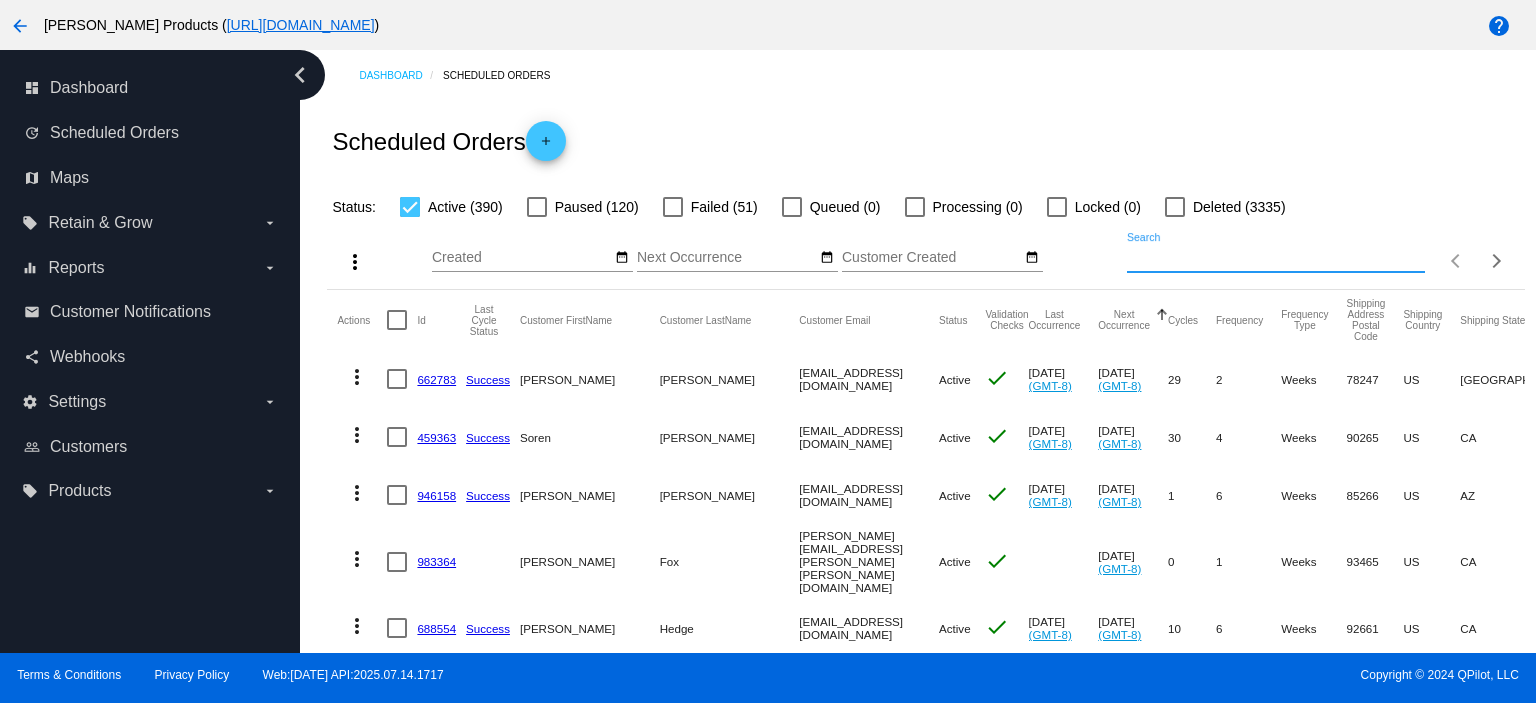 click on "Search" at bounding box center (1276, 258) 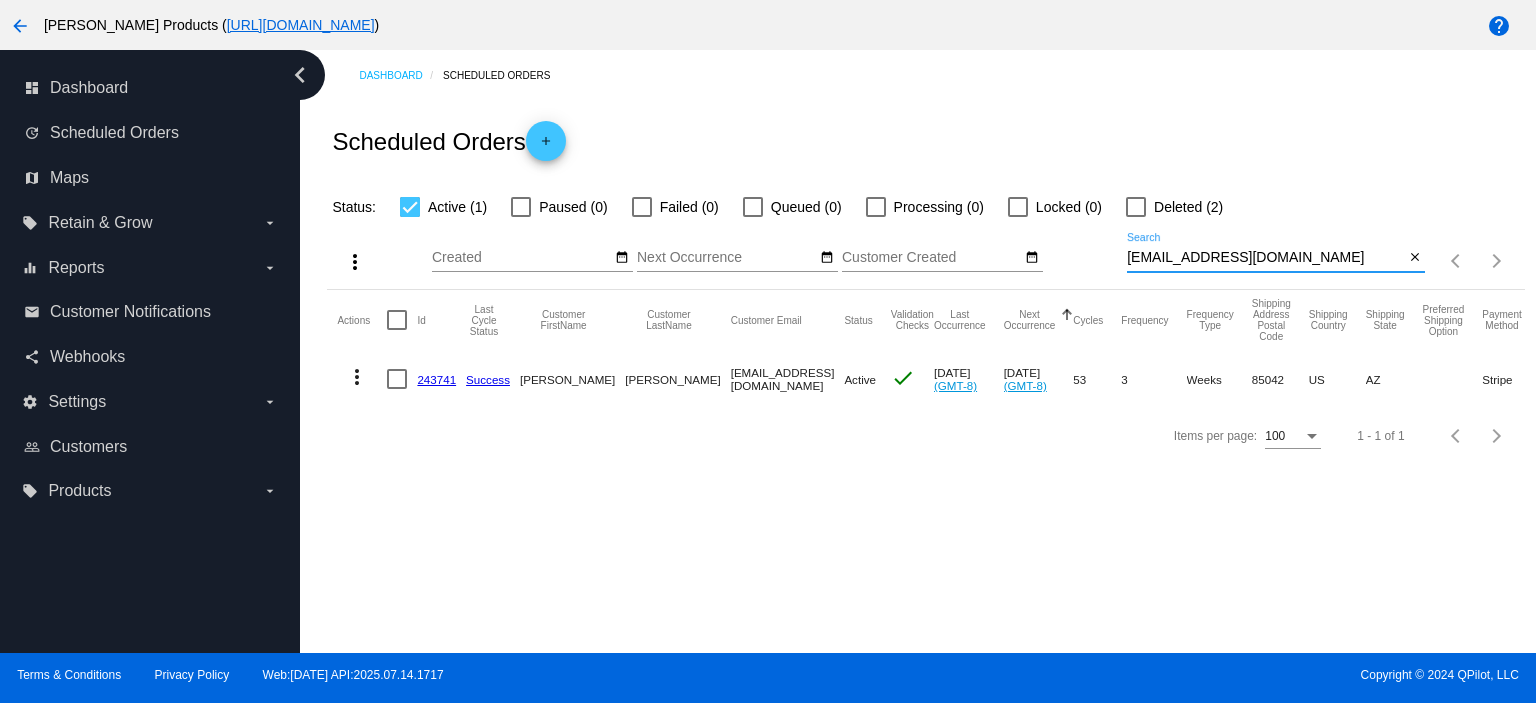 type on "stephaniewiersum@hotmail.com" 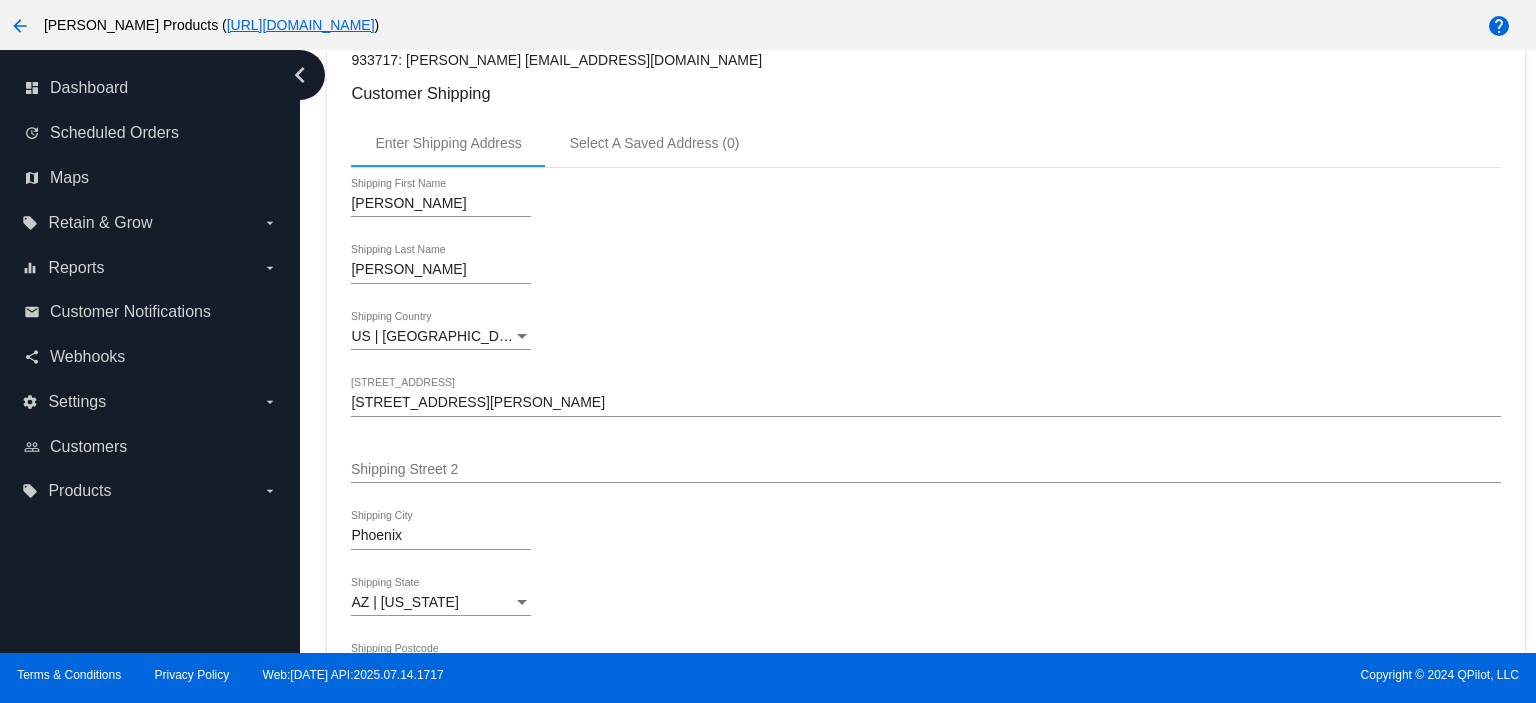 scroll, scrollTop: 0, scrollLeft: 0, axis: both 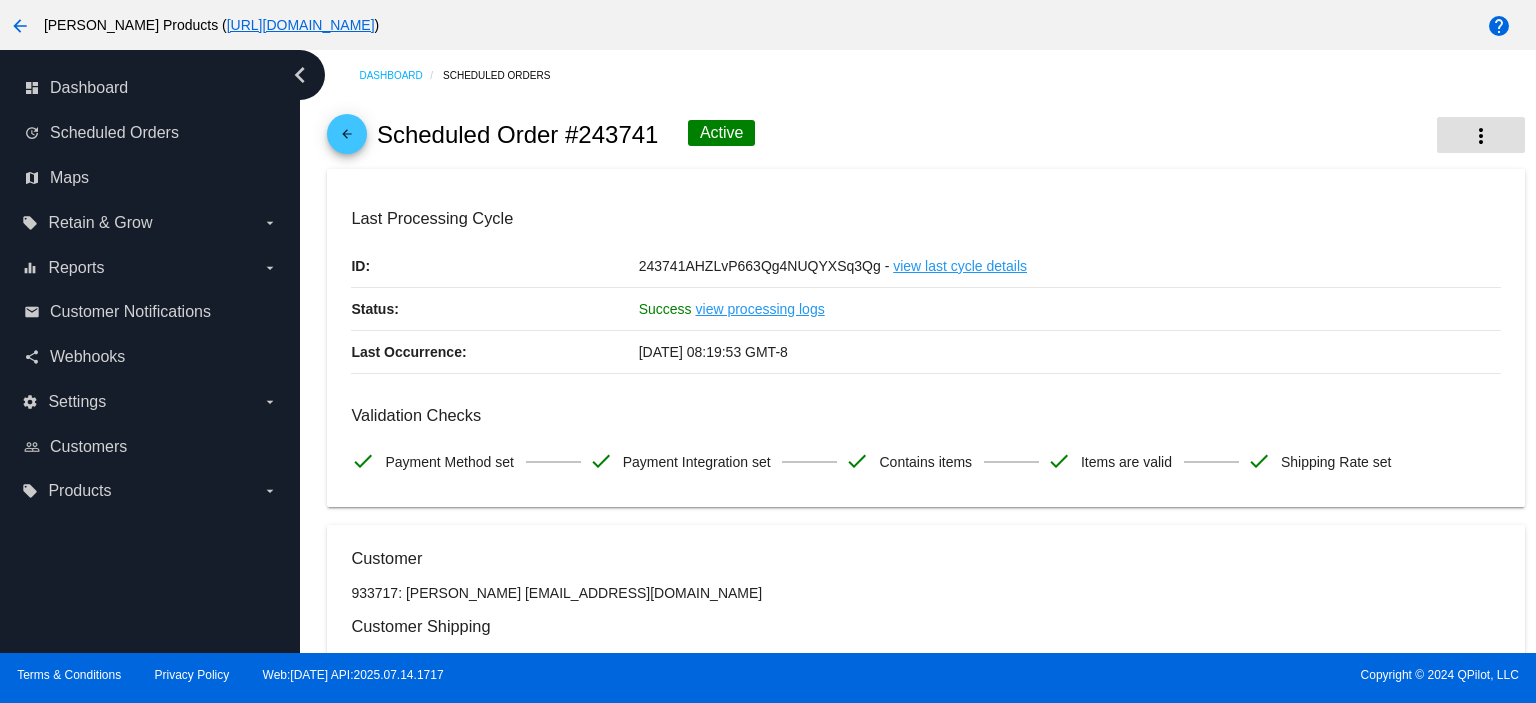 click on "more_vert" 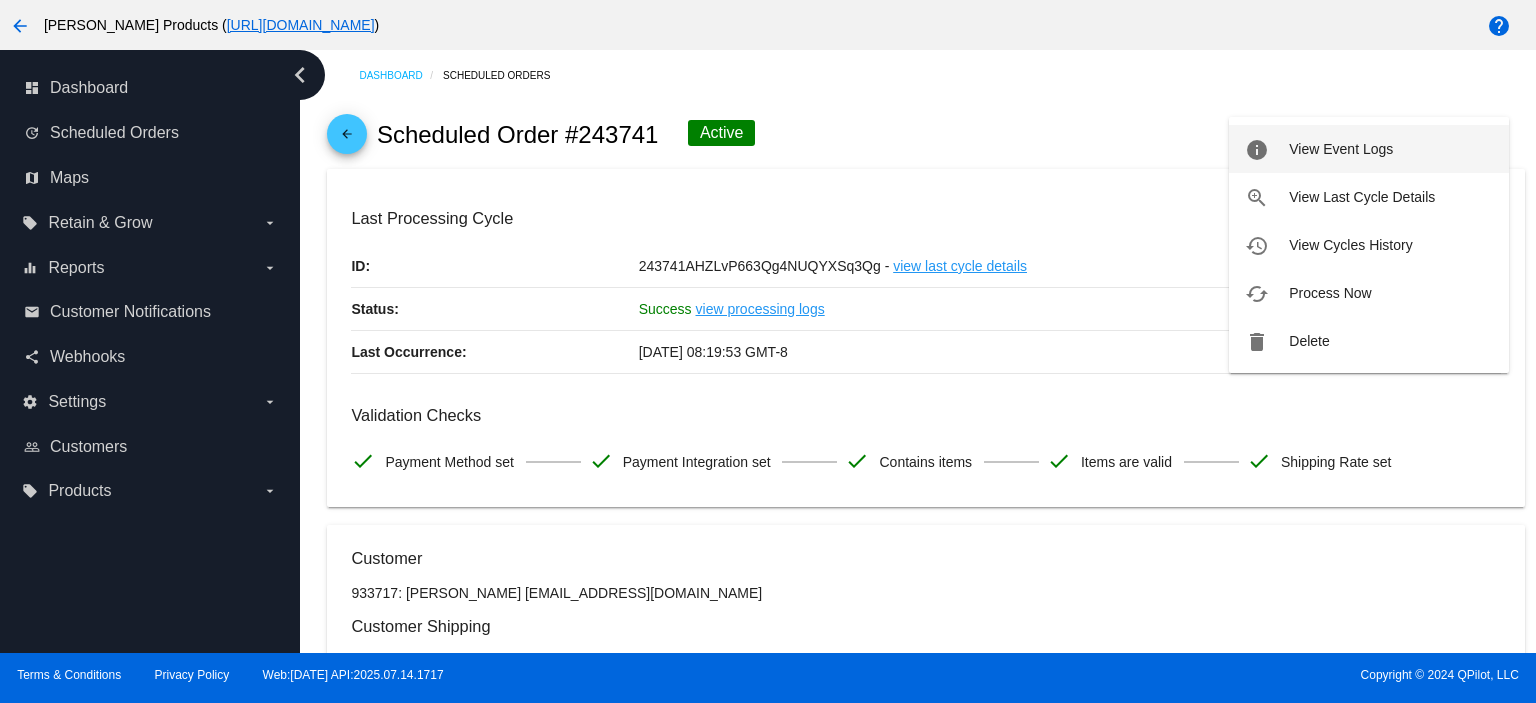 click on "View Event Logs" at bounding box center [1341, 149] 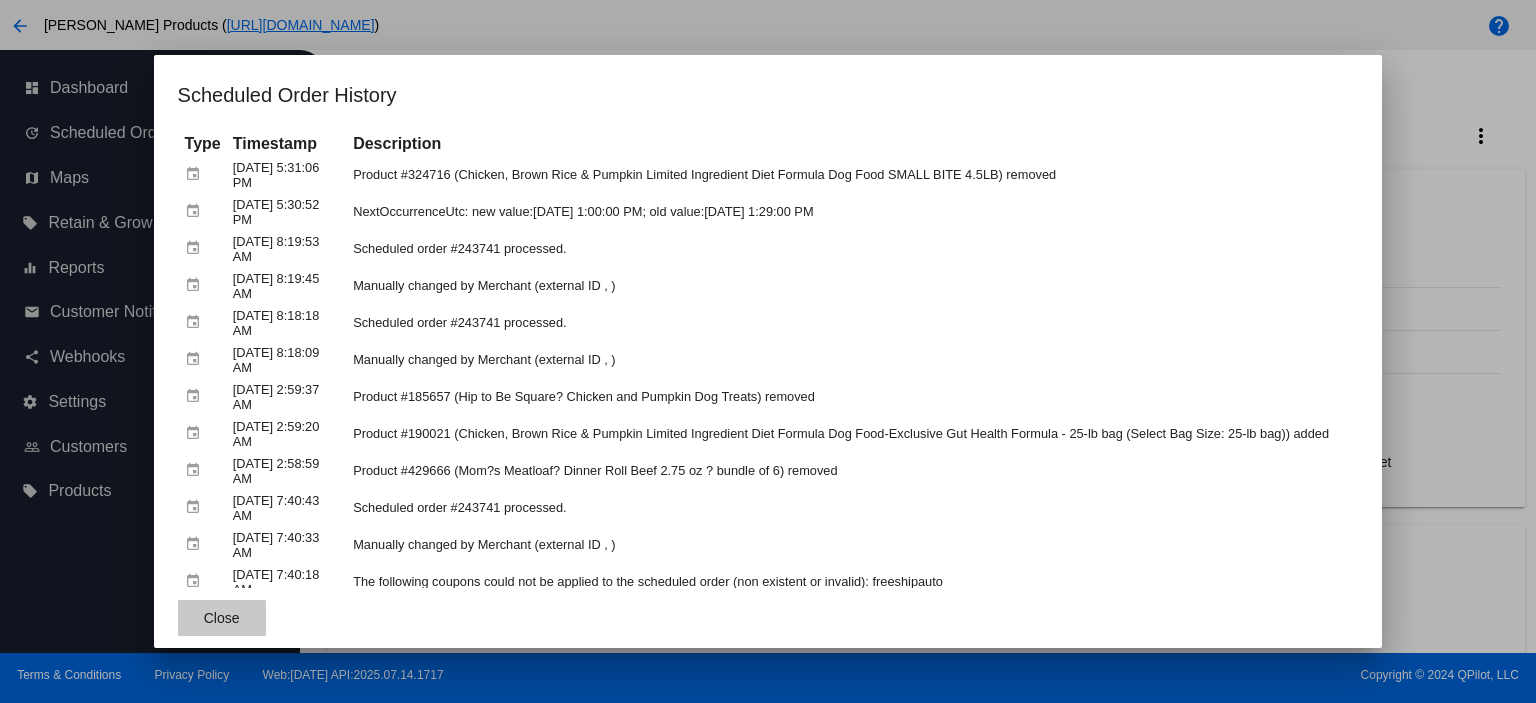 click on "Close" 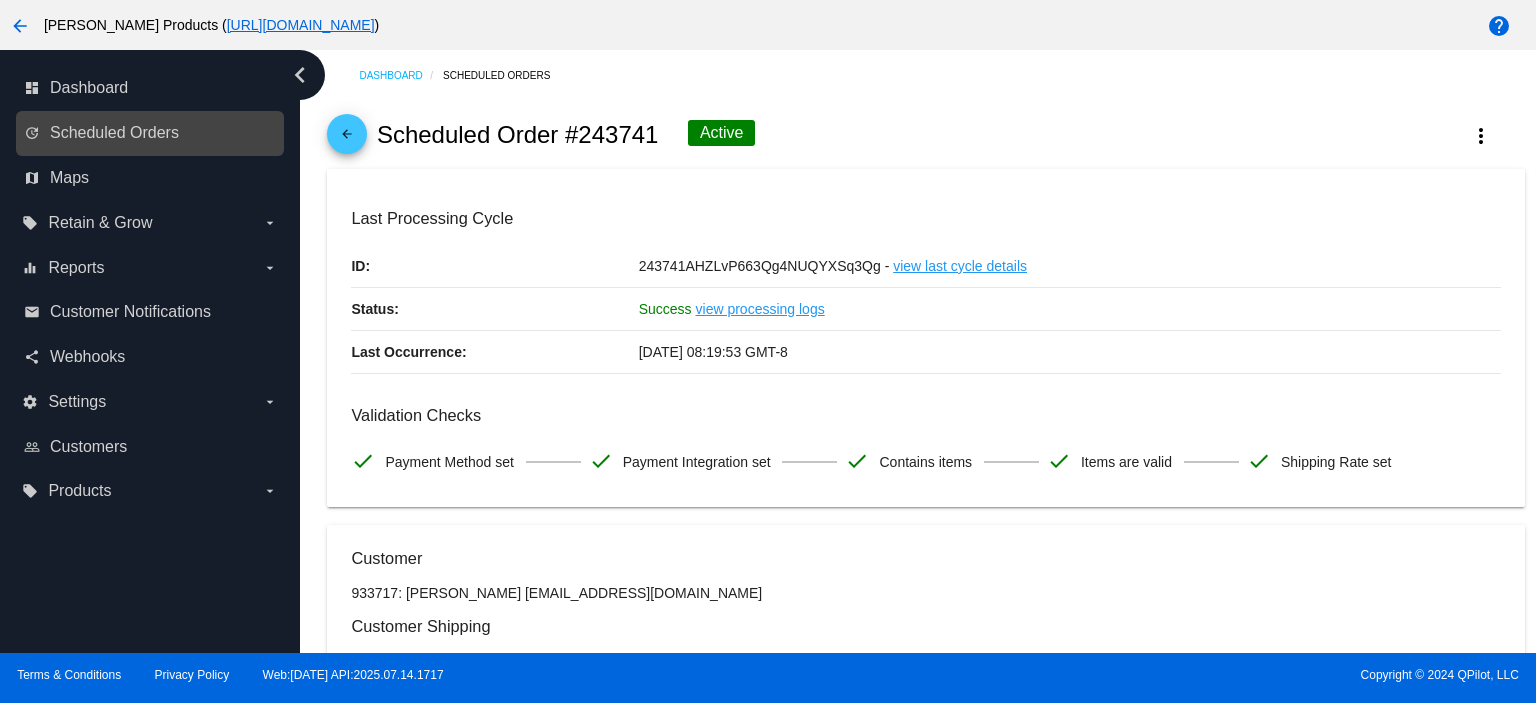 click on "update
Scheduled Orders" at bounding box center [151, 133] 